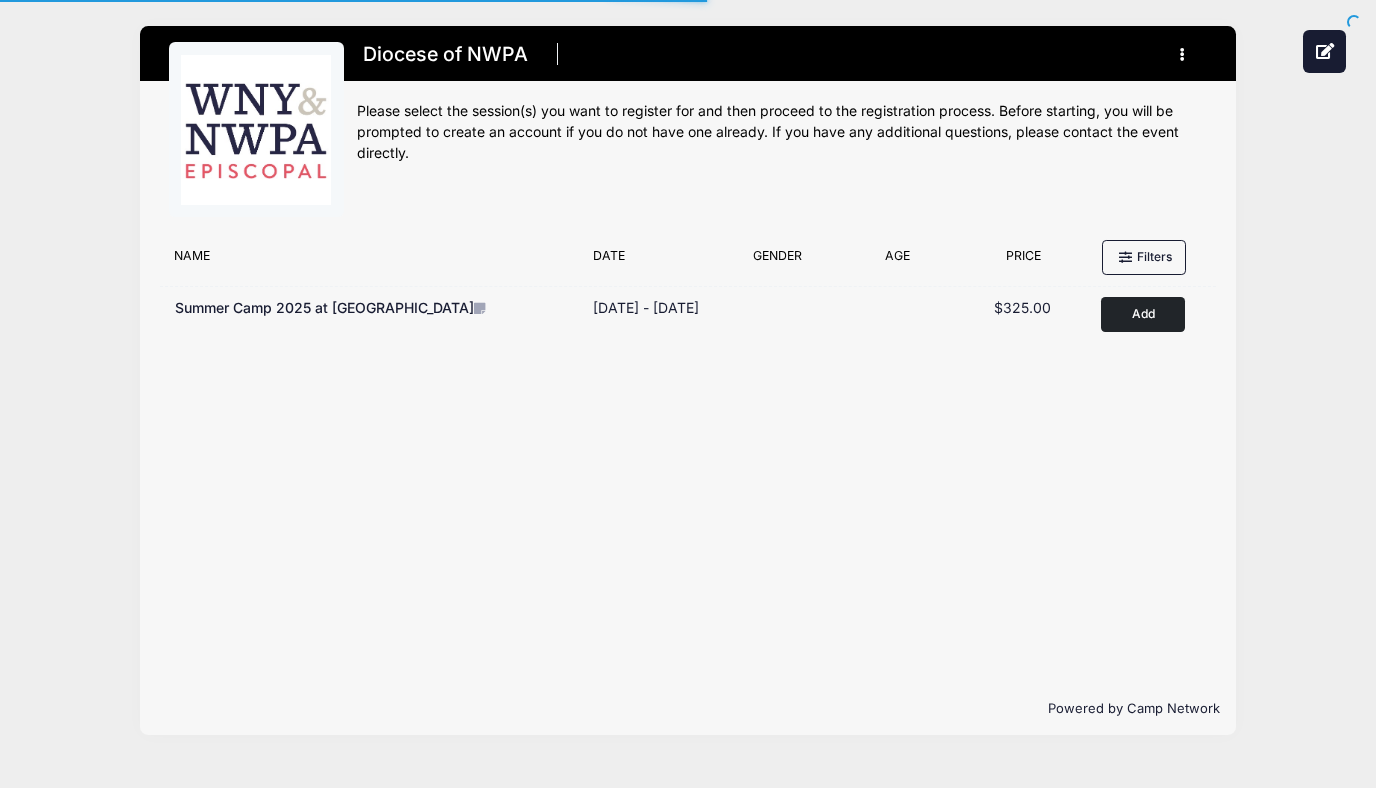 scroll, scrollTop: 0, scrollLeft: 0, axis: both 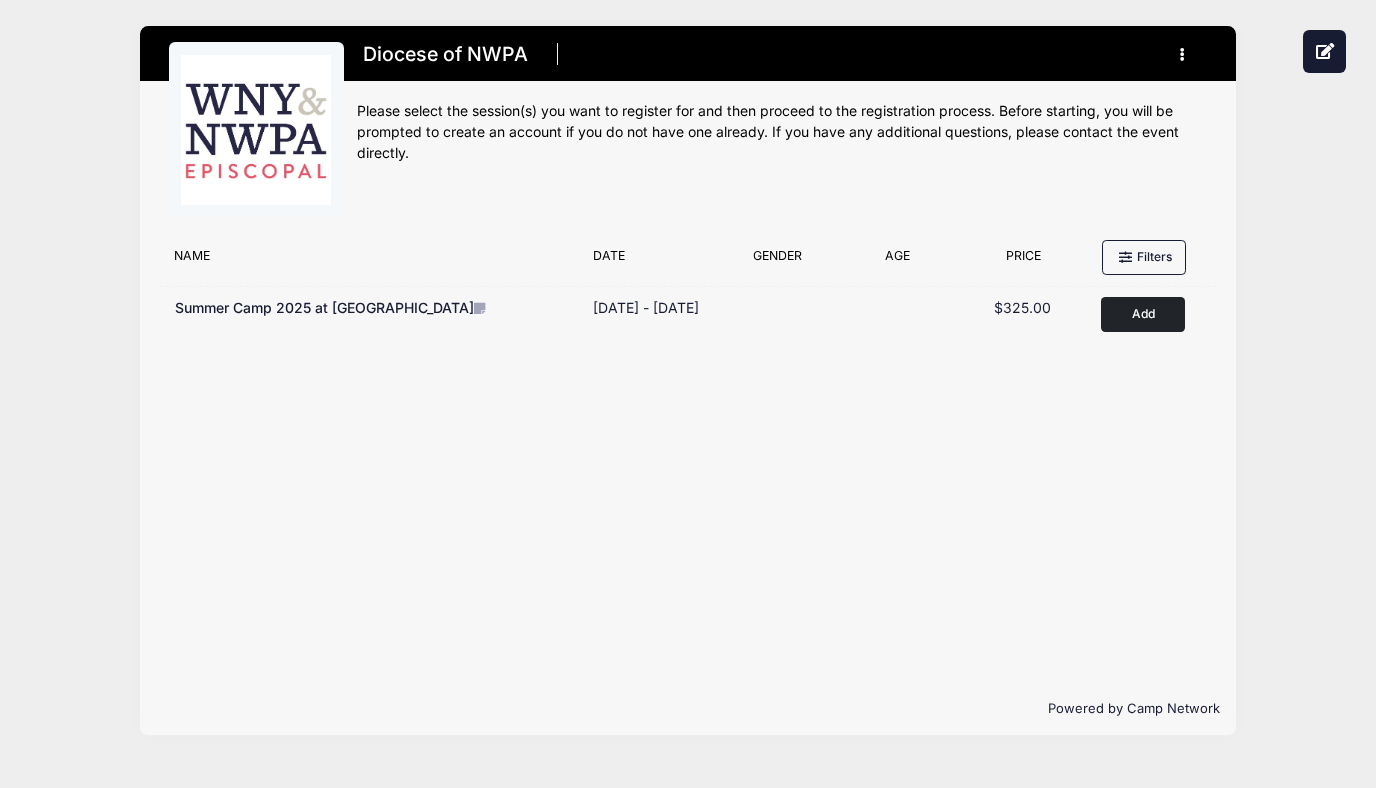 click at bounding box center (1185, 55) 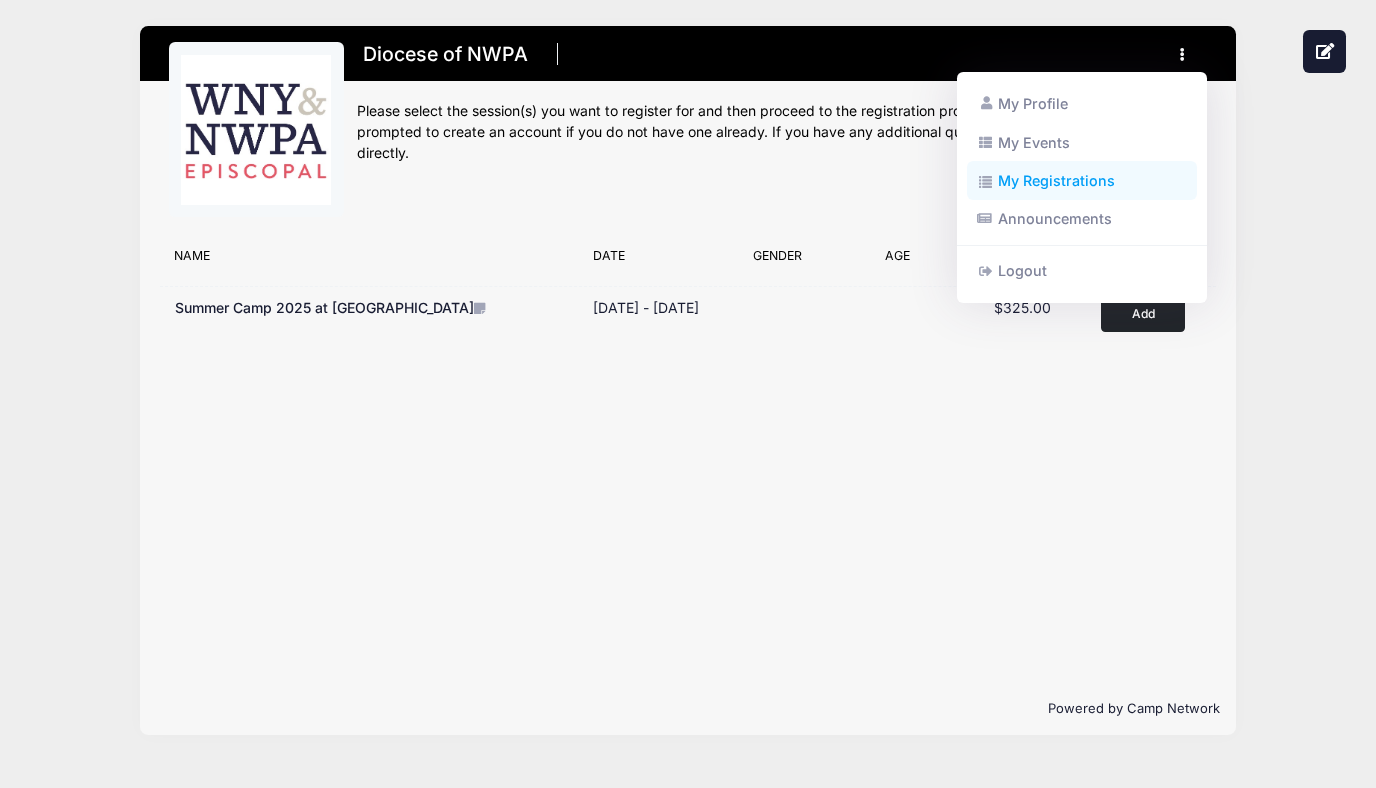 click on "My Registrations" at bounding box center (1082, 181) 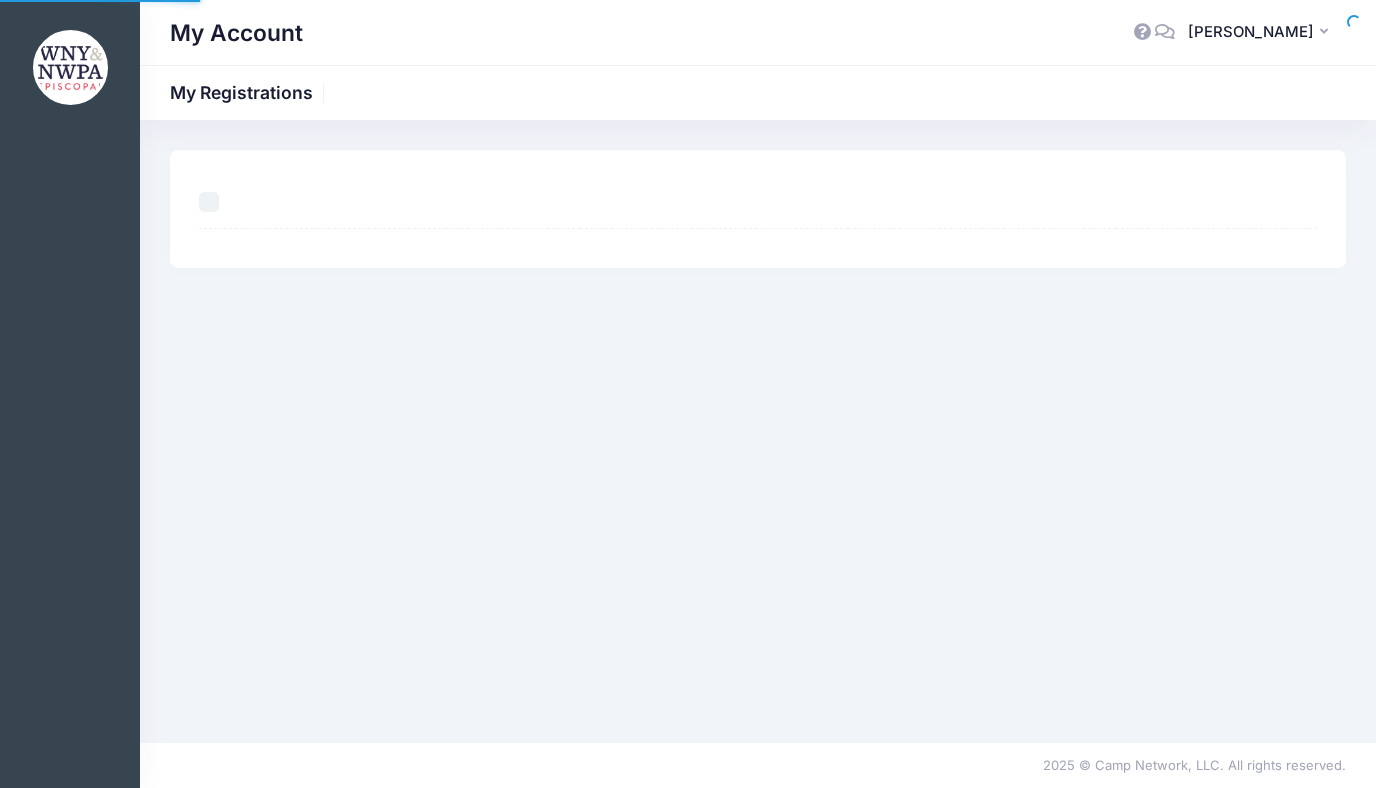 scroll, scrollTop: 0, scrollLeft: 0, axis: both 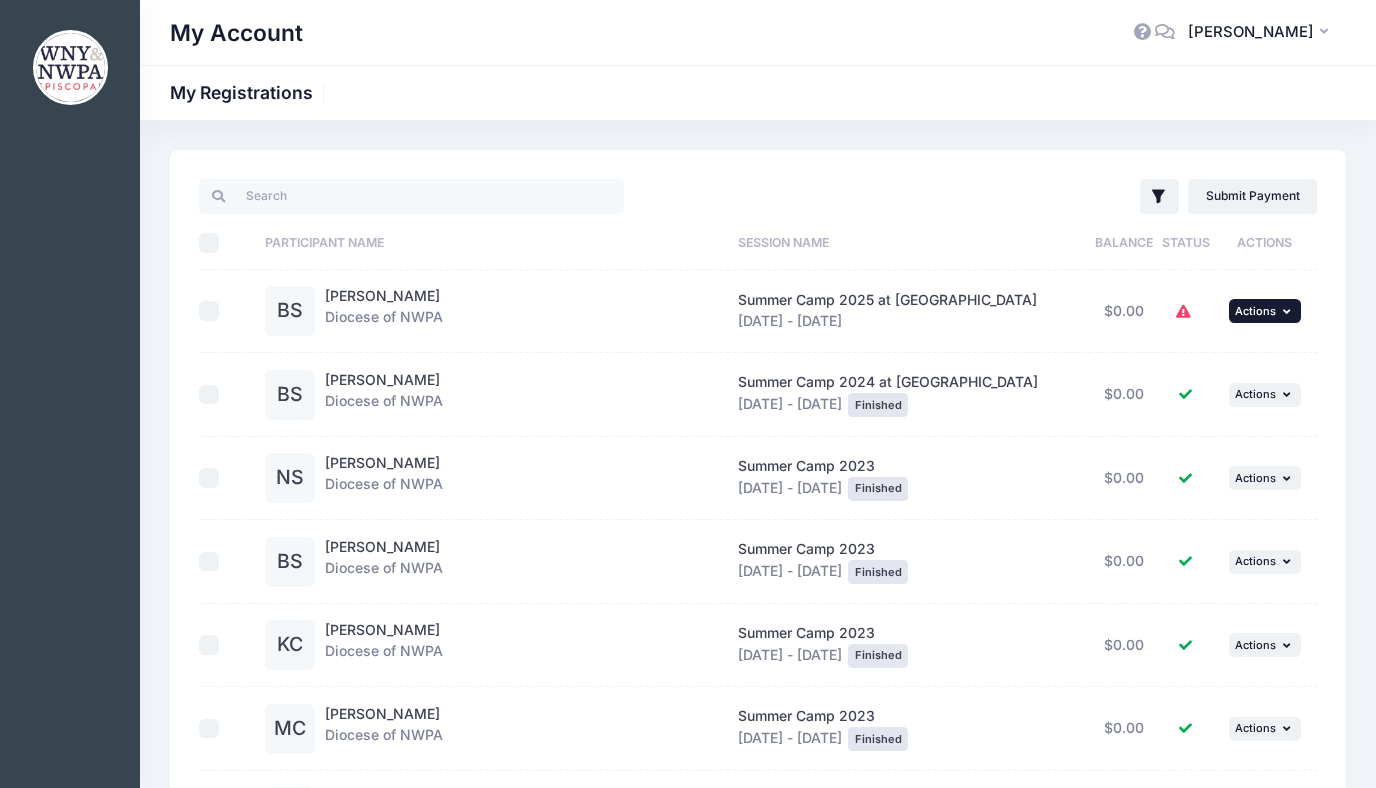 click on "Actions" at bounding box center [1255, 311] 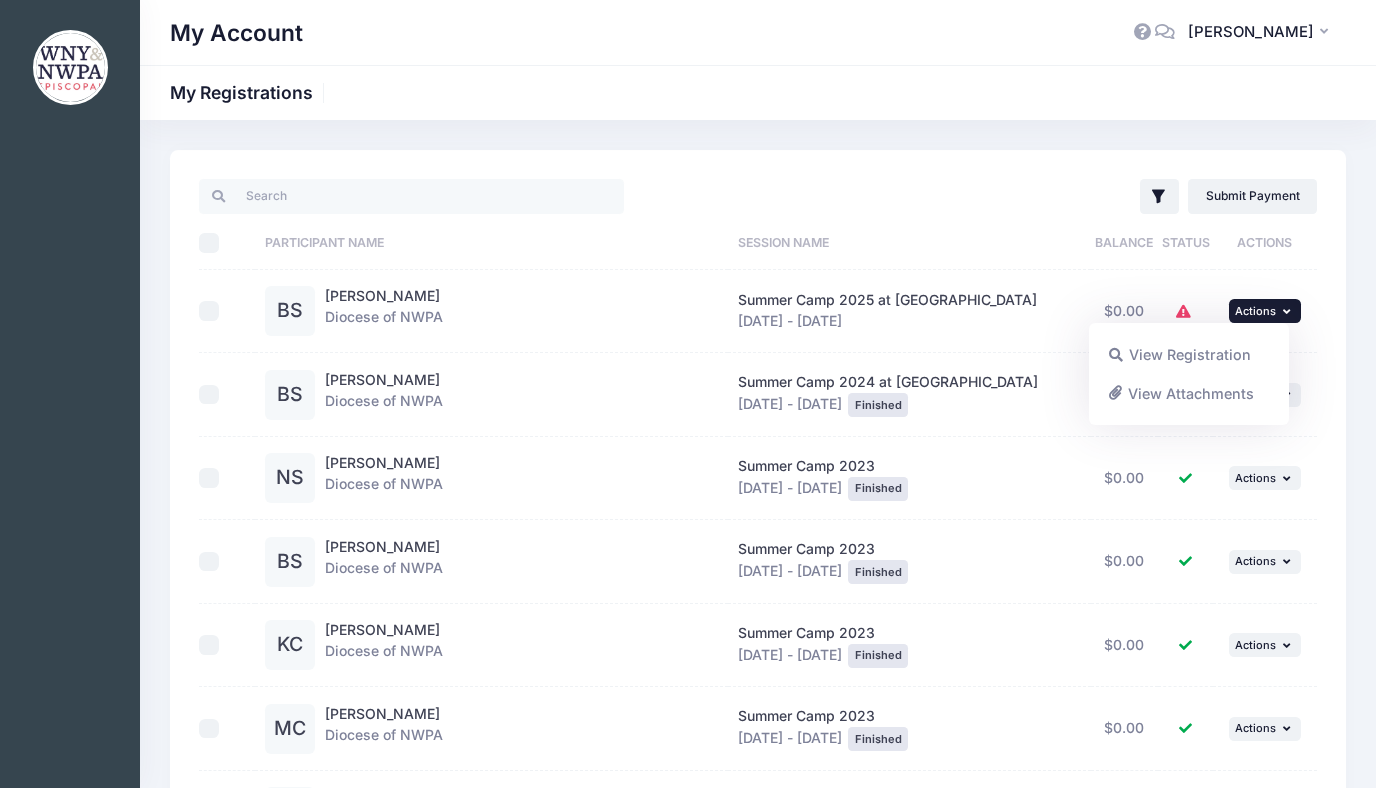 click 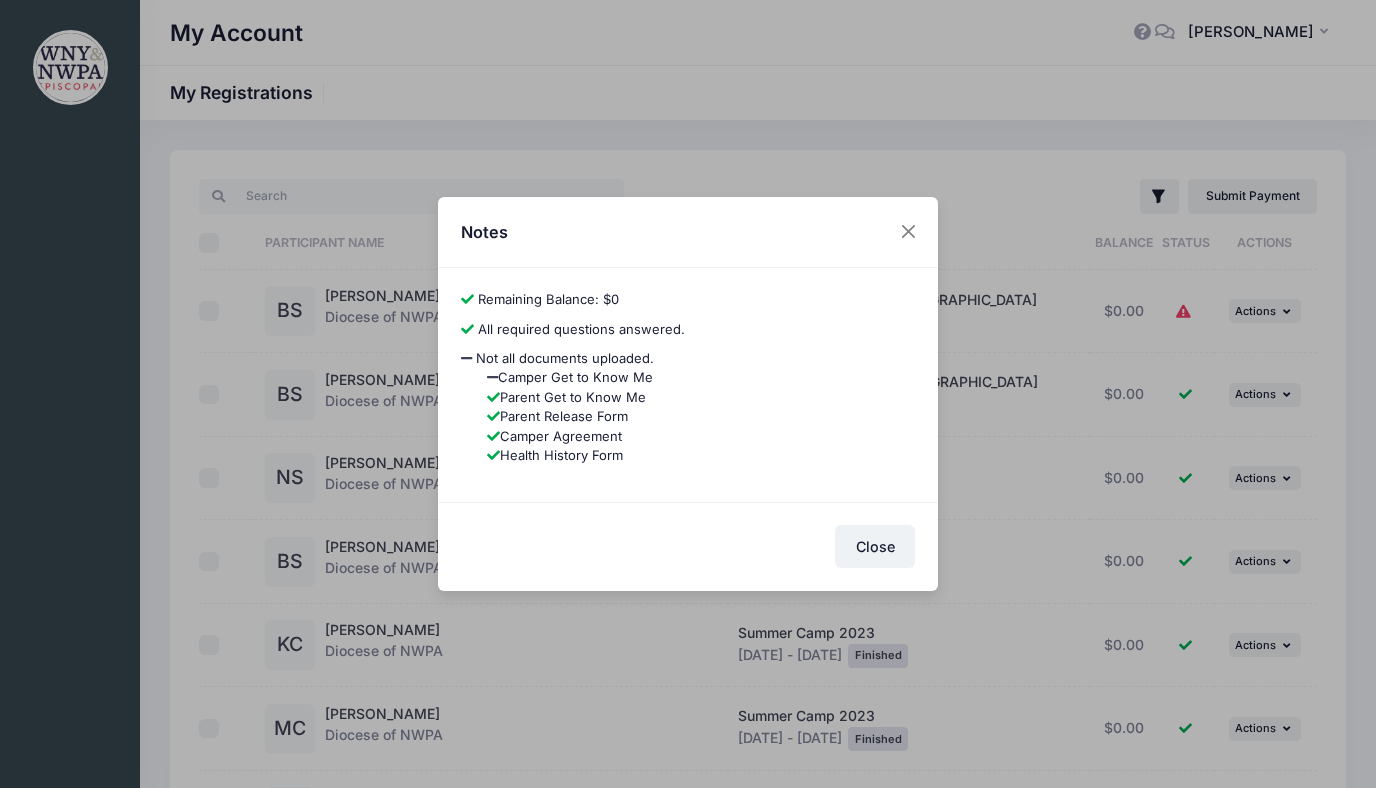 click on "Camper Get to Know Me" at bounding box center (701, 378) 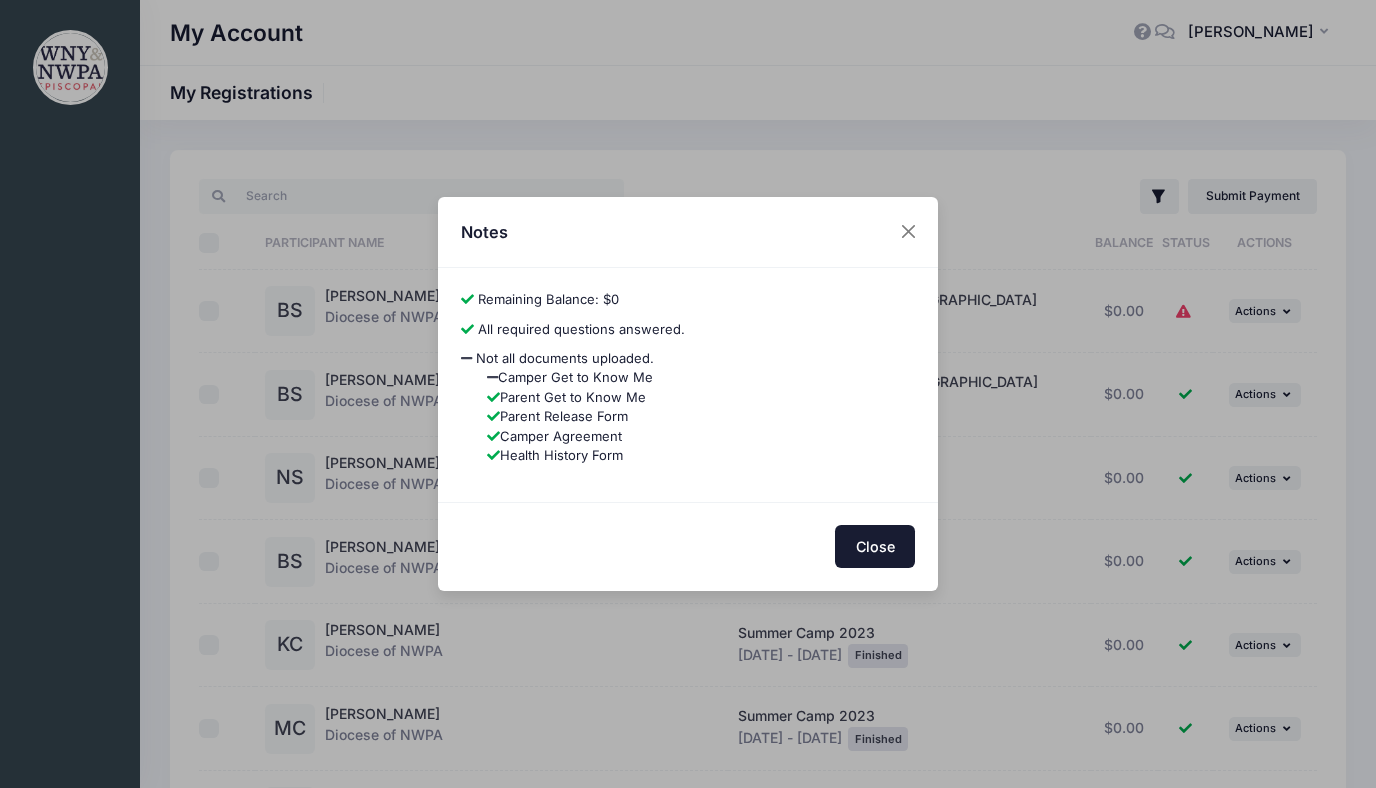 click on "Close" at bounding box center [875, 546] 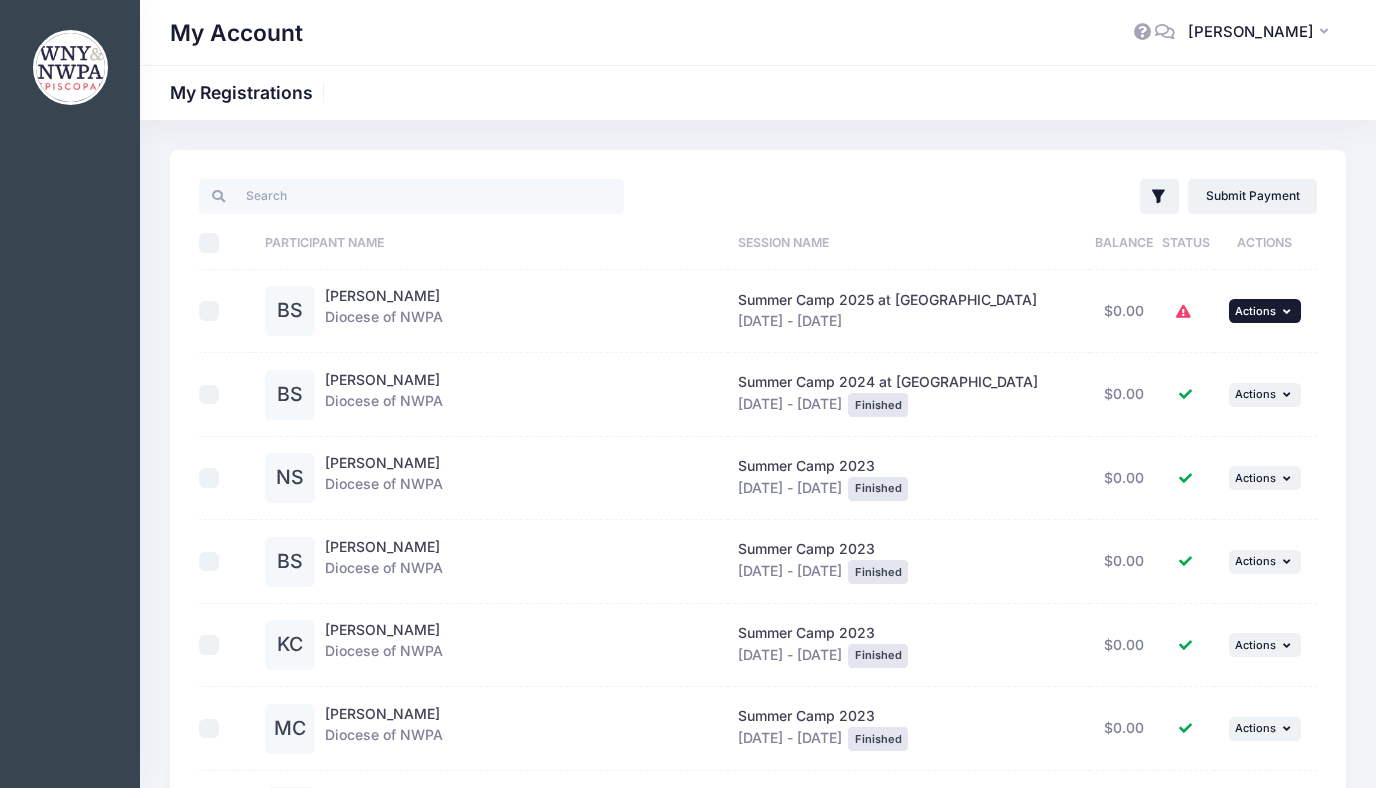 click on "Actions" at bounding box center (1255, 311) 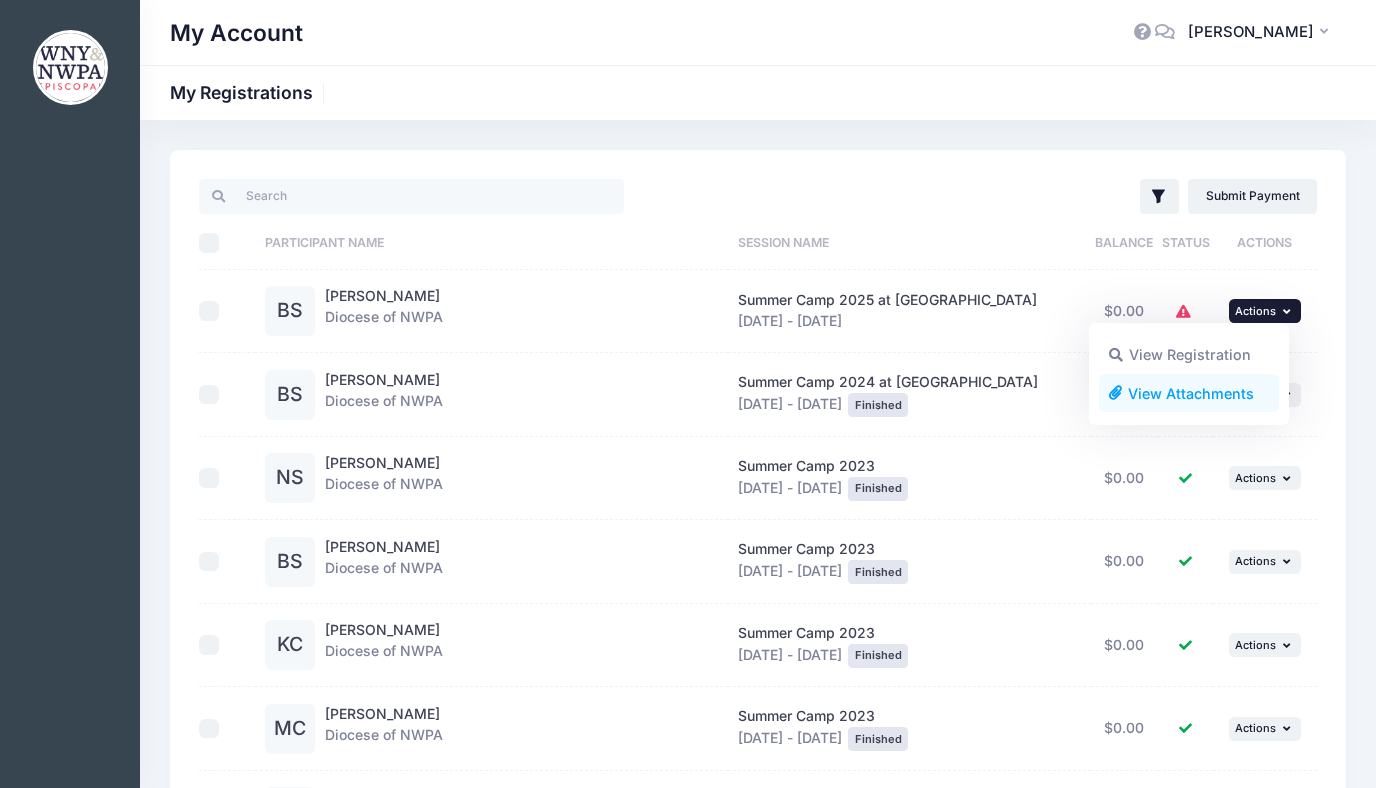 click on "View Attachments" at bounding box center (1189, 393) 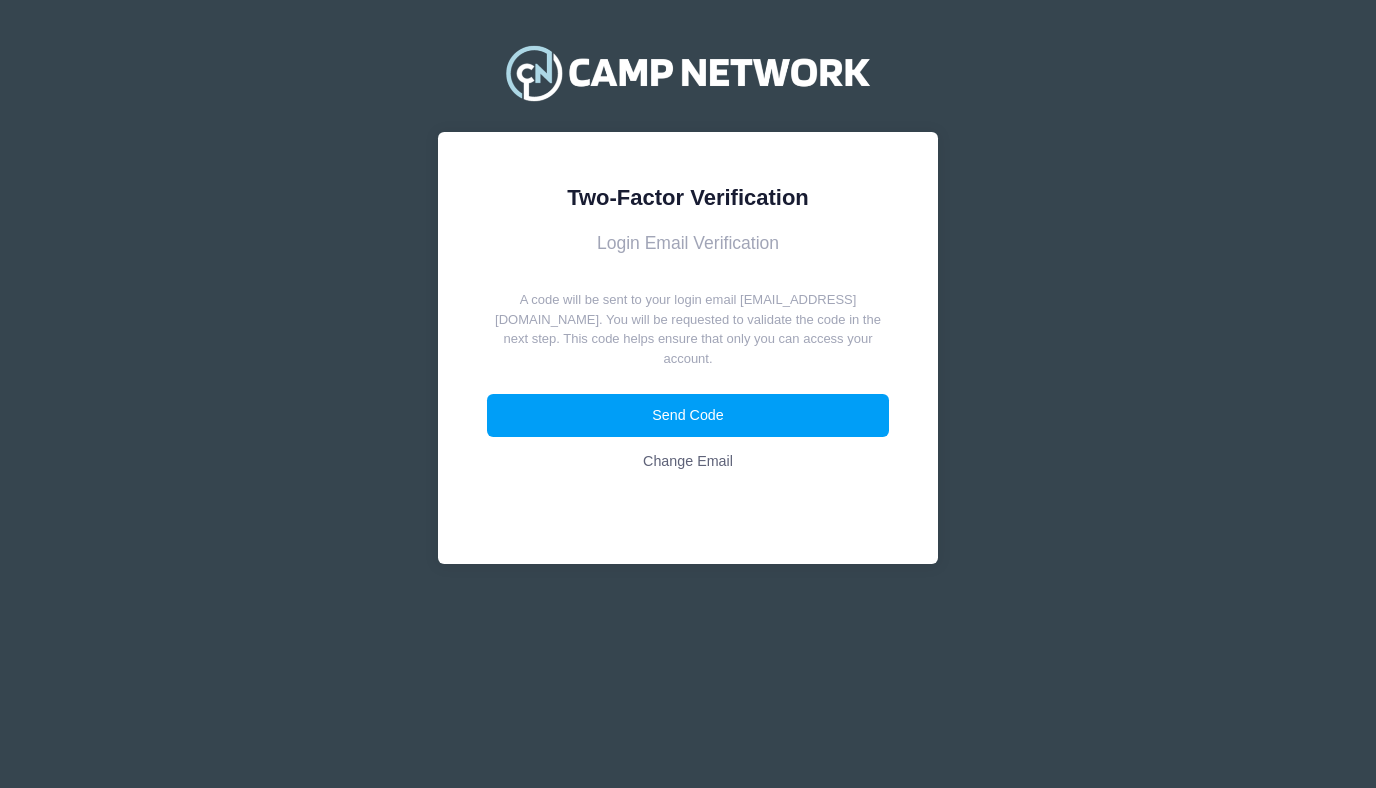 scroll, scrollTop: 0, scrollLeft: 0, axis: both 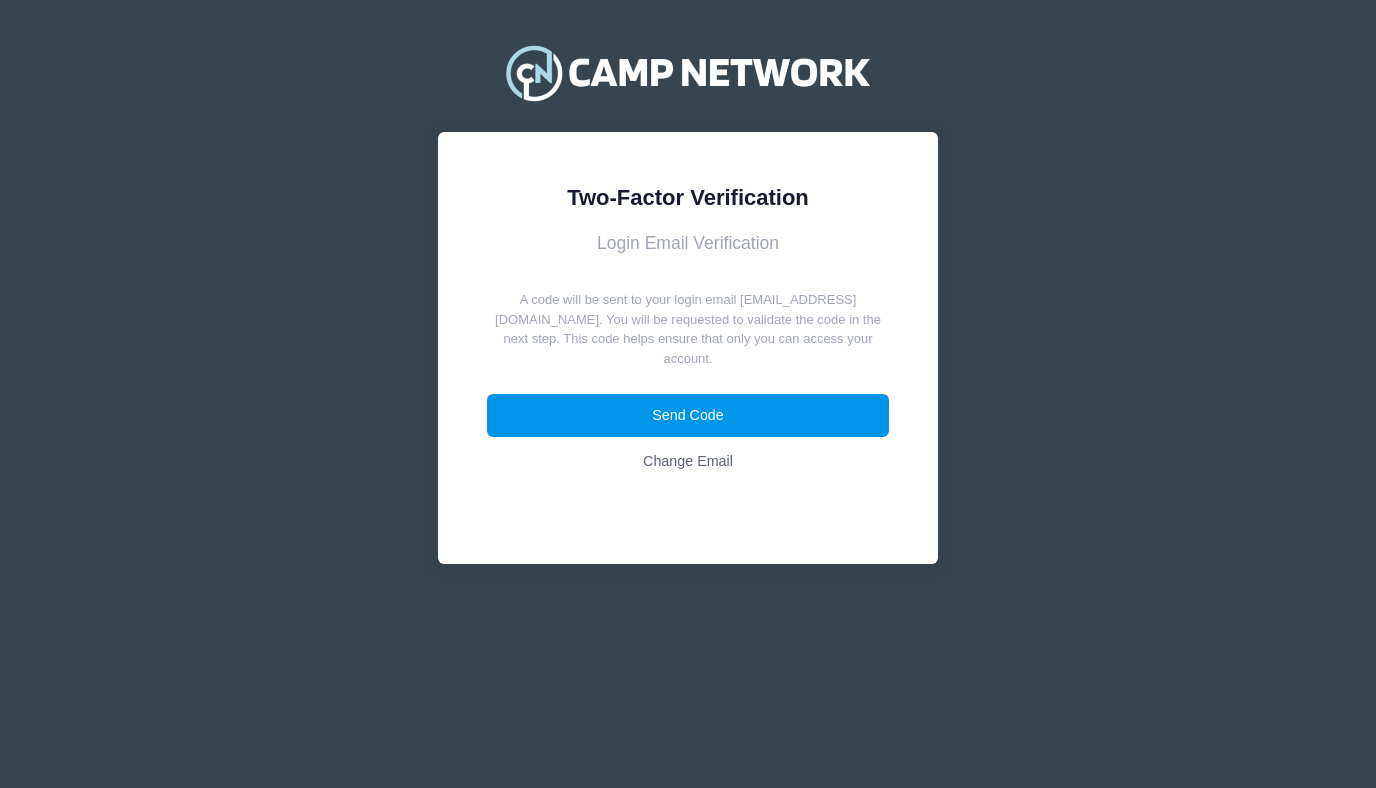 click on "Send Code" at bounding box center [688, 415] 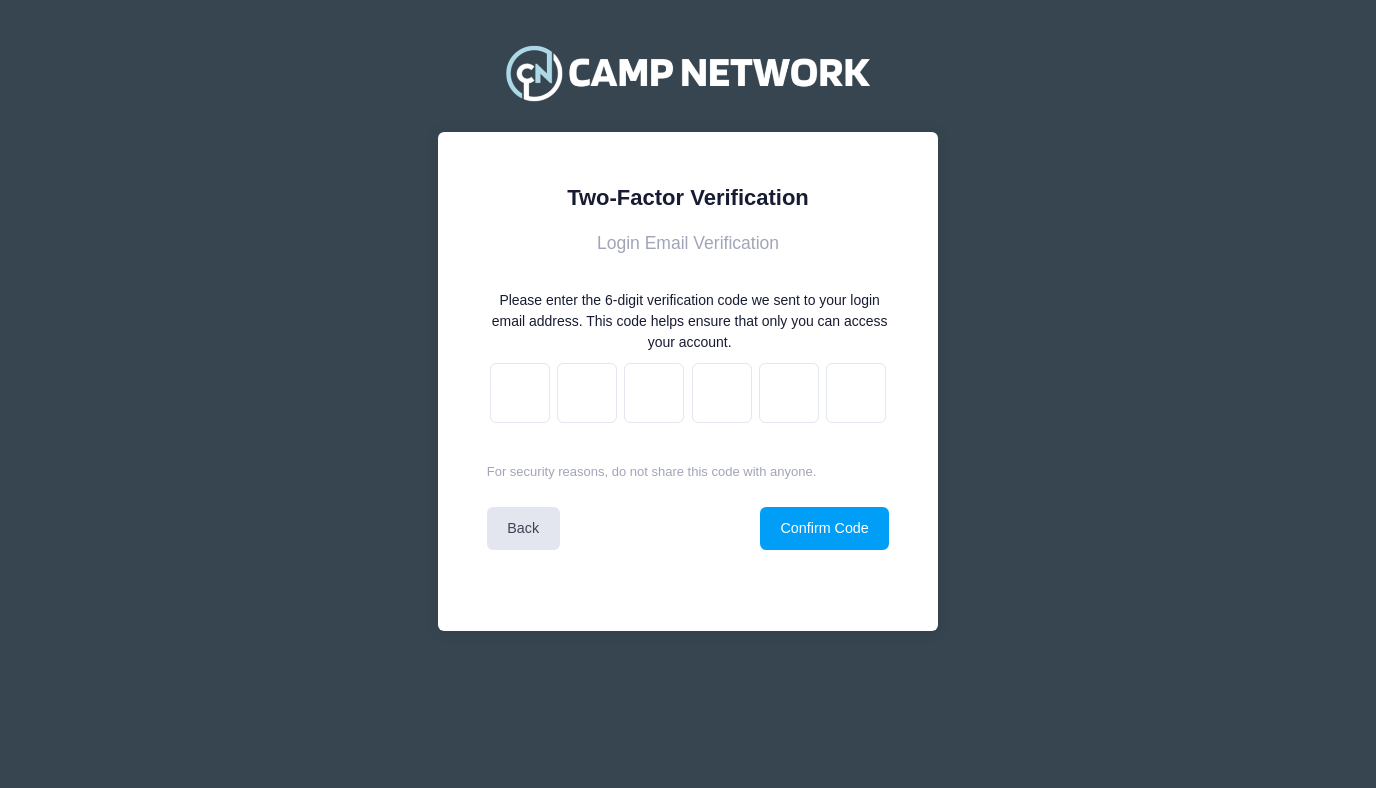scroll, scrollTop: 0, scrollLeft: 0, axis: both 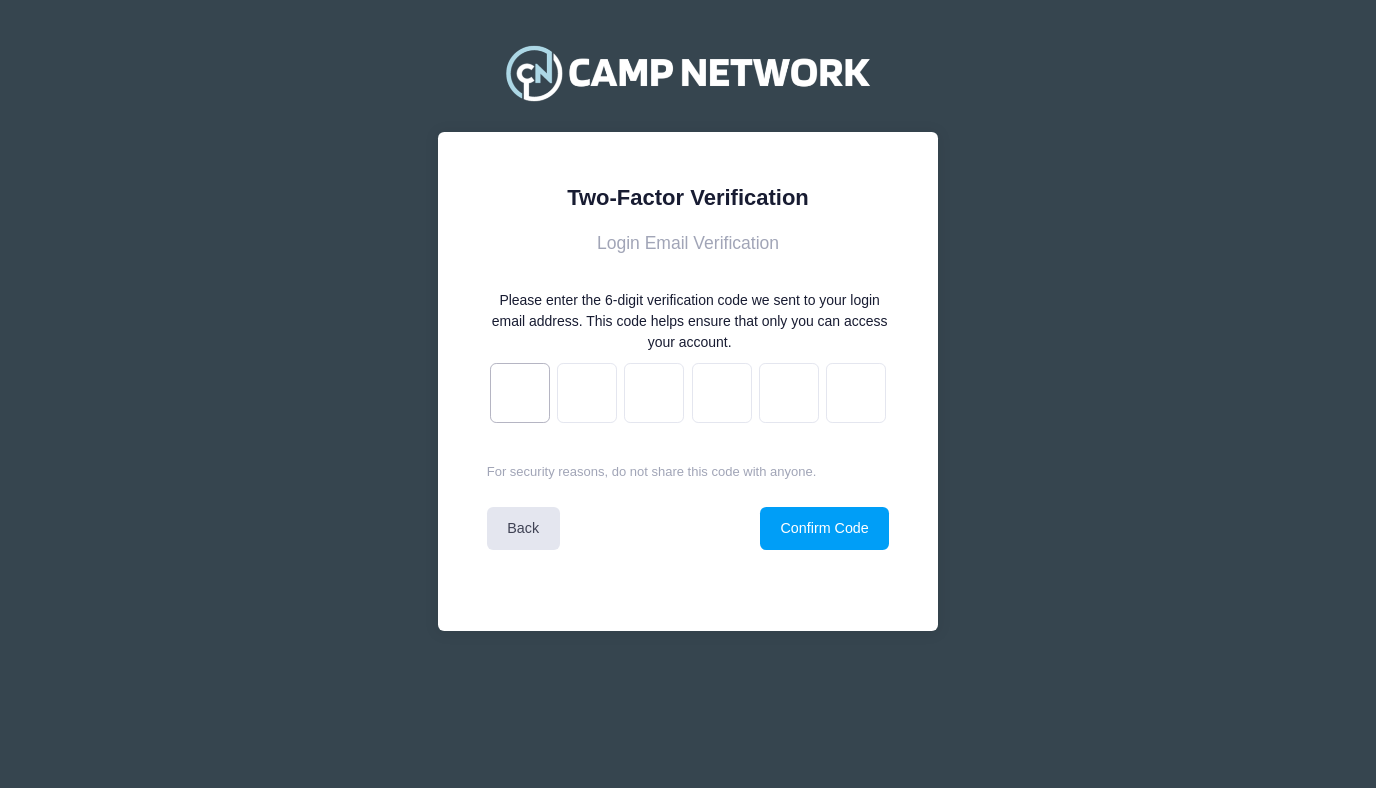 click at bounding box center (520, 393) 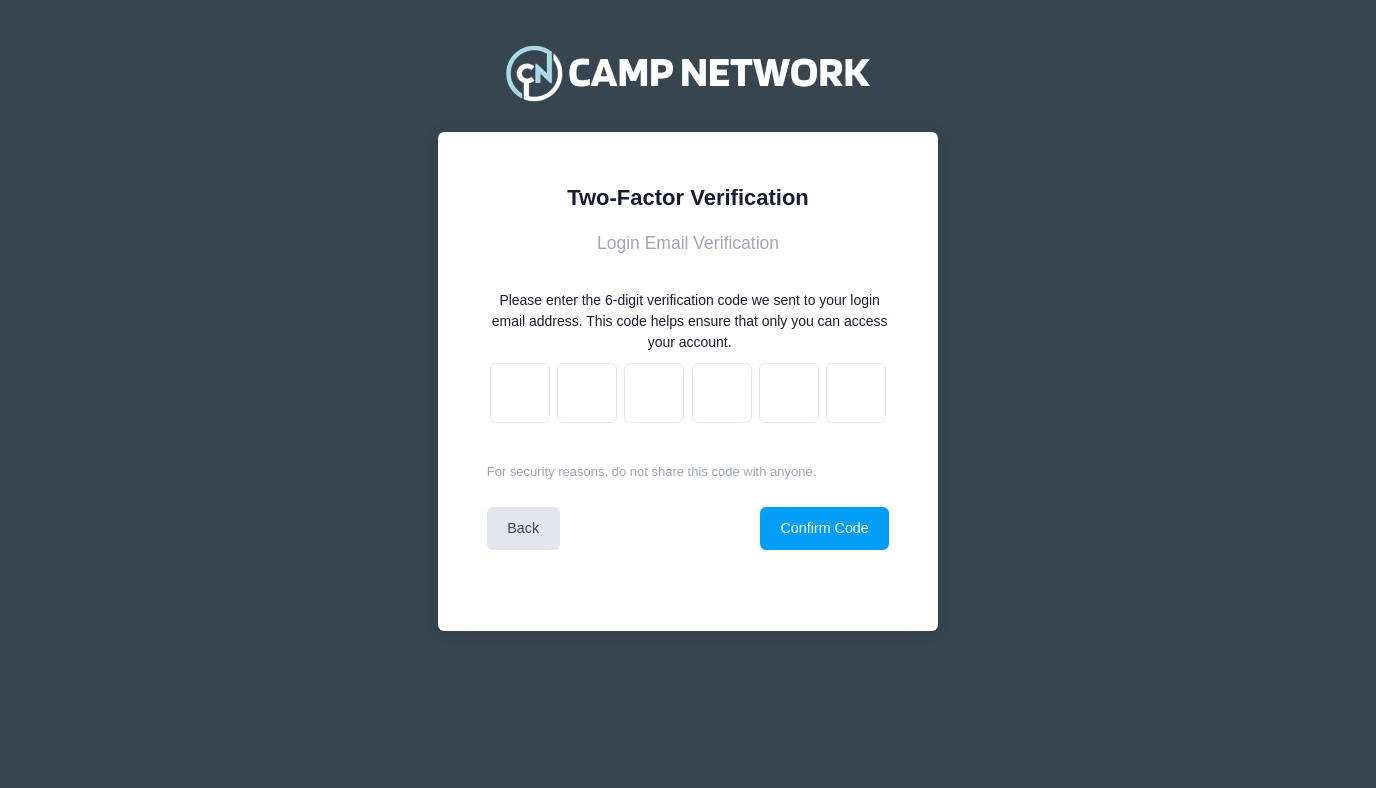 paste on "0" 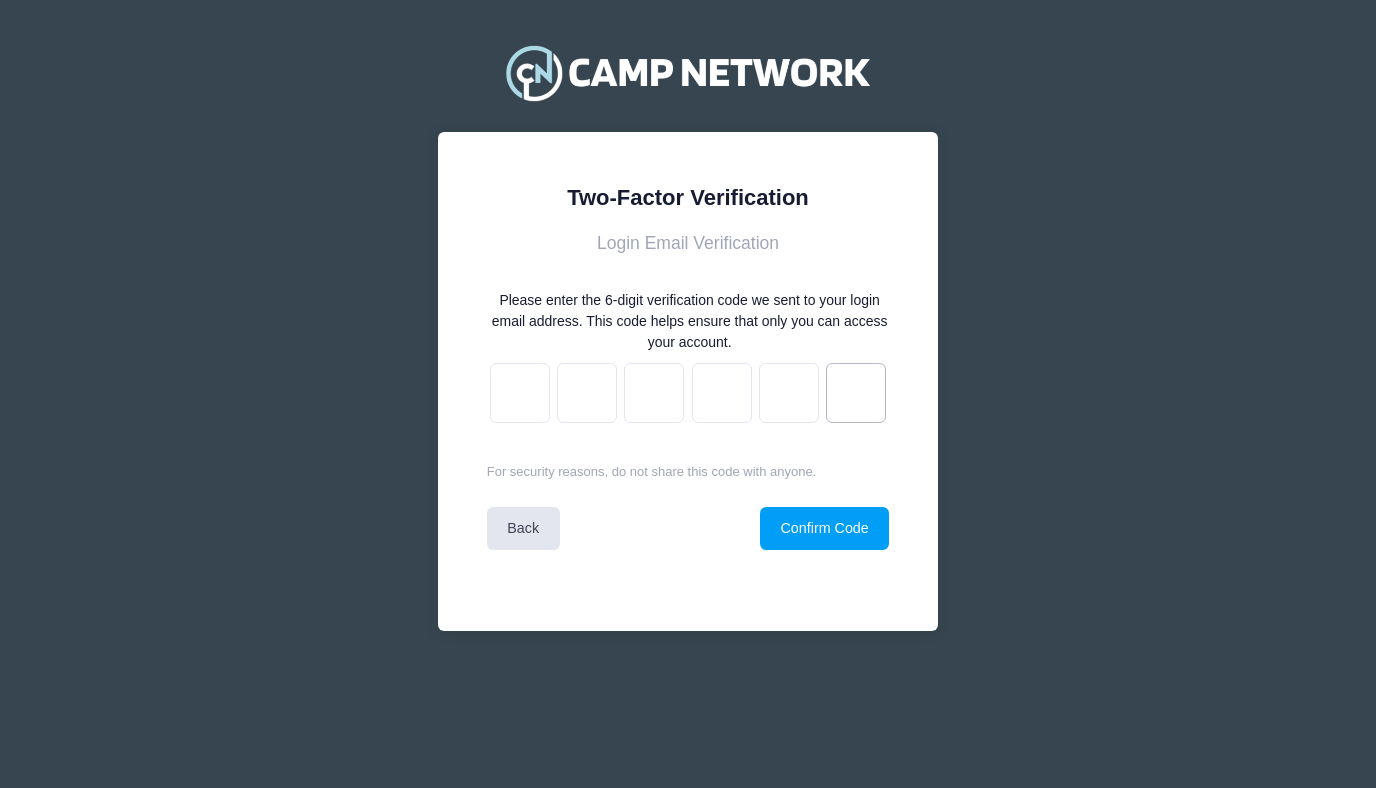 type on "f" 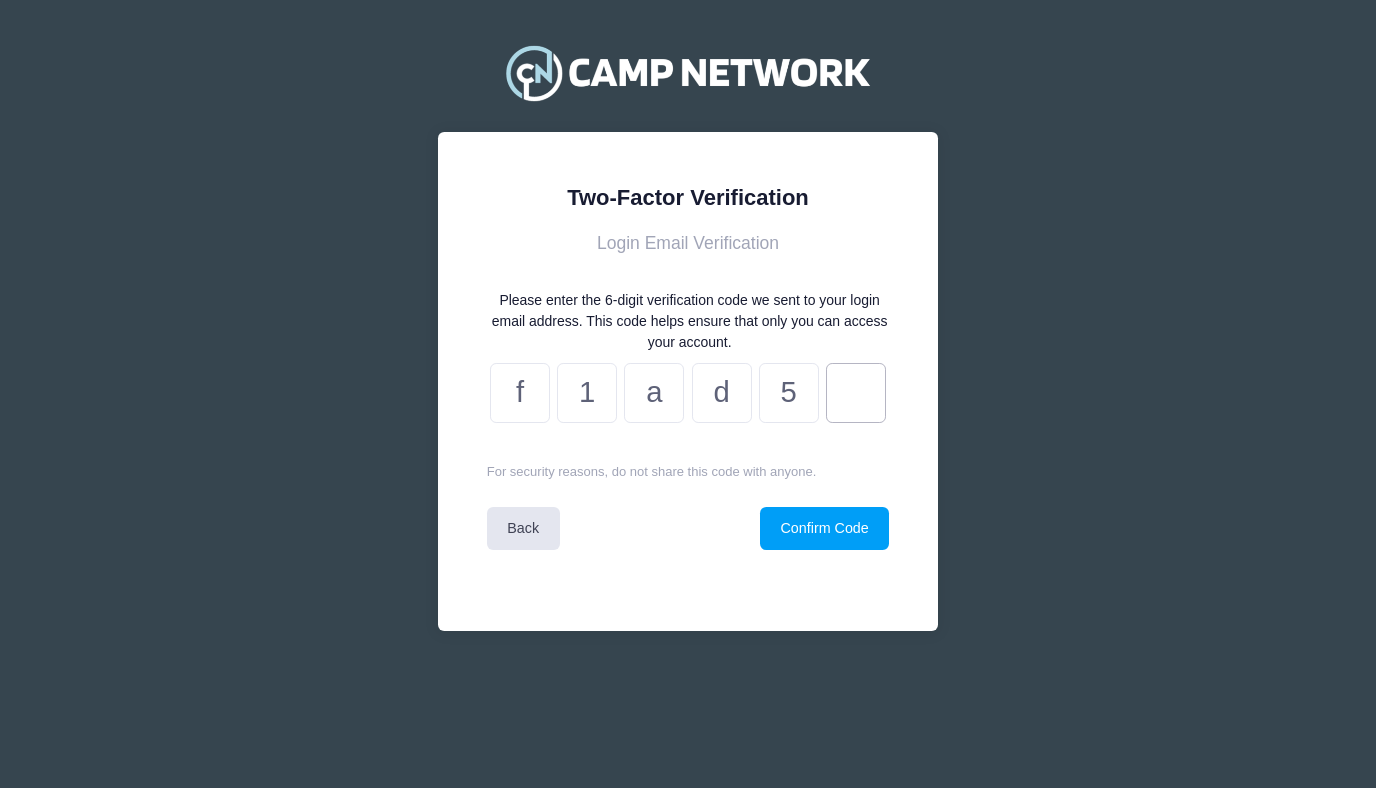 type on "0" 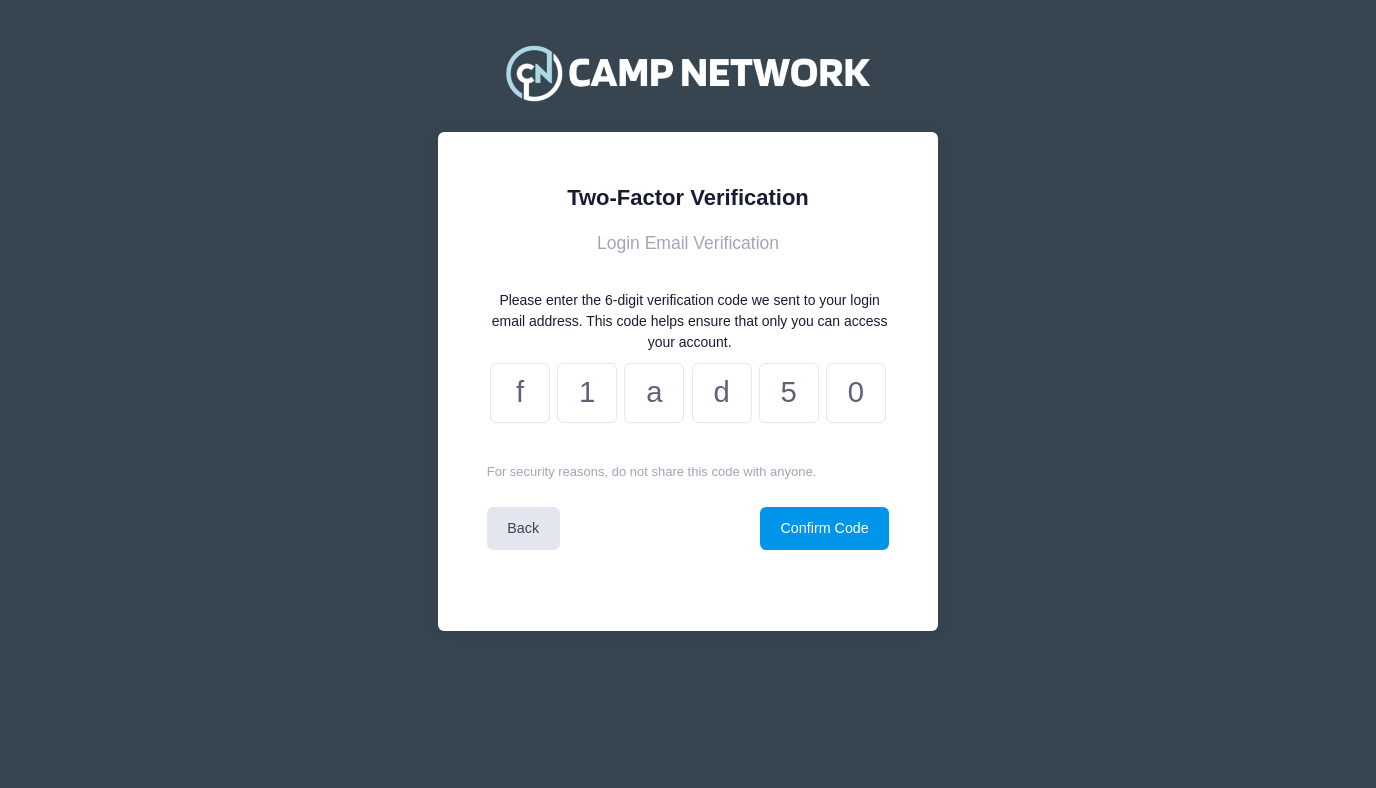 click on "Confirm Code" at bounding box center (824, 528) 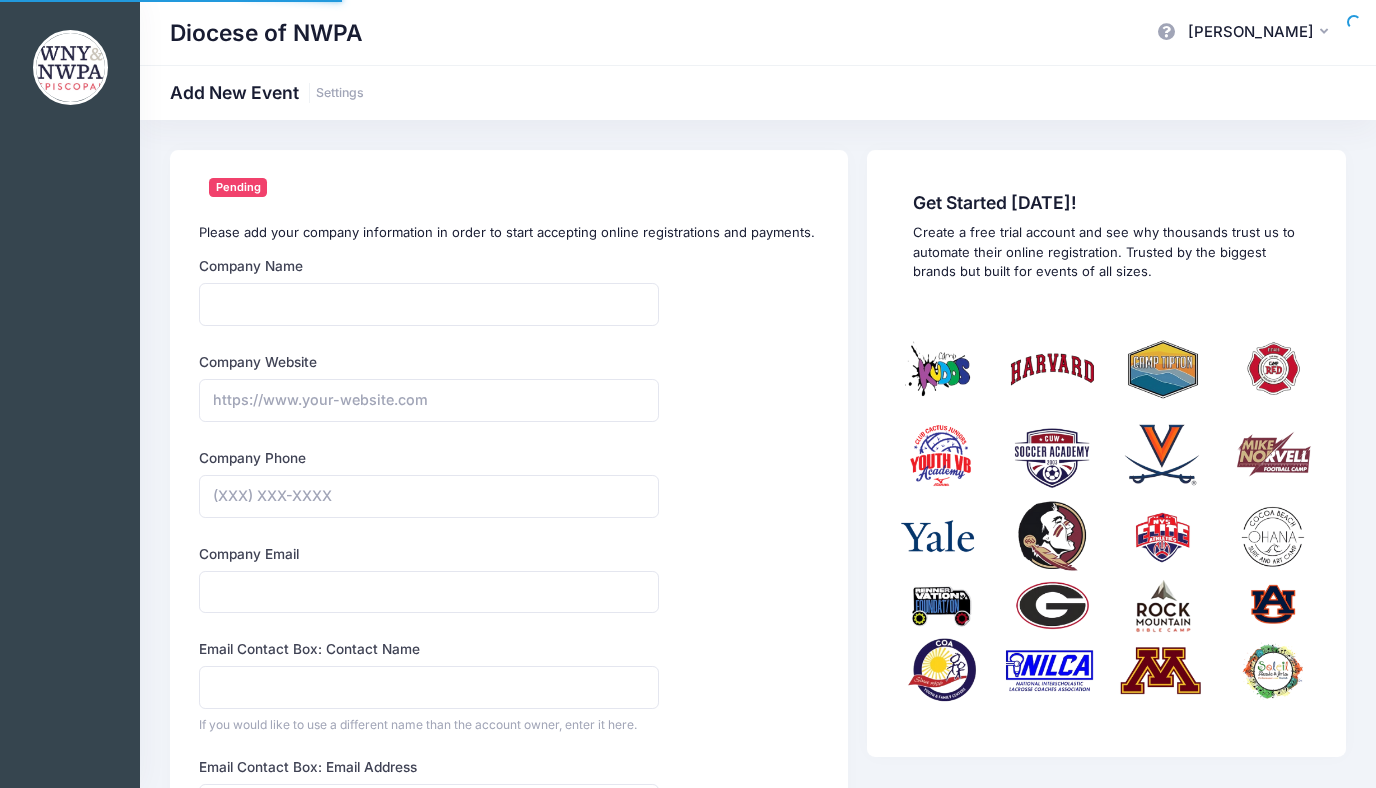 scroll, scrollTop: 0, scrollLeft: 0, axis: both 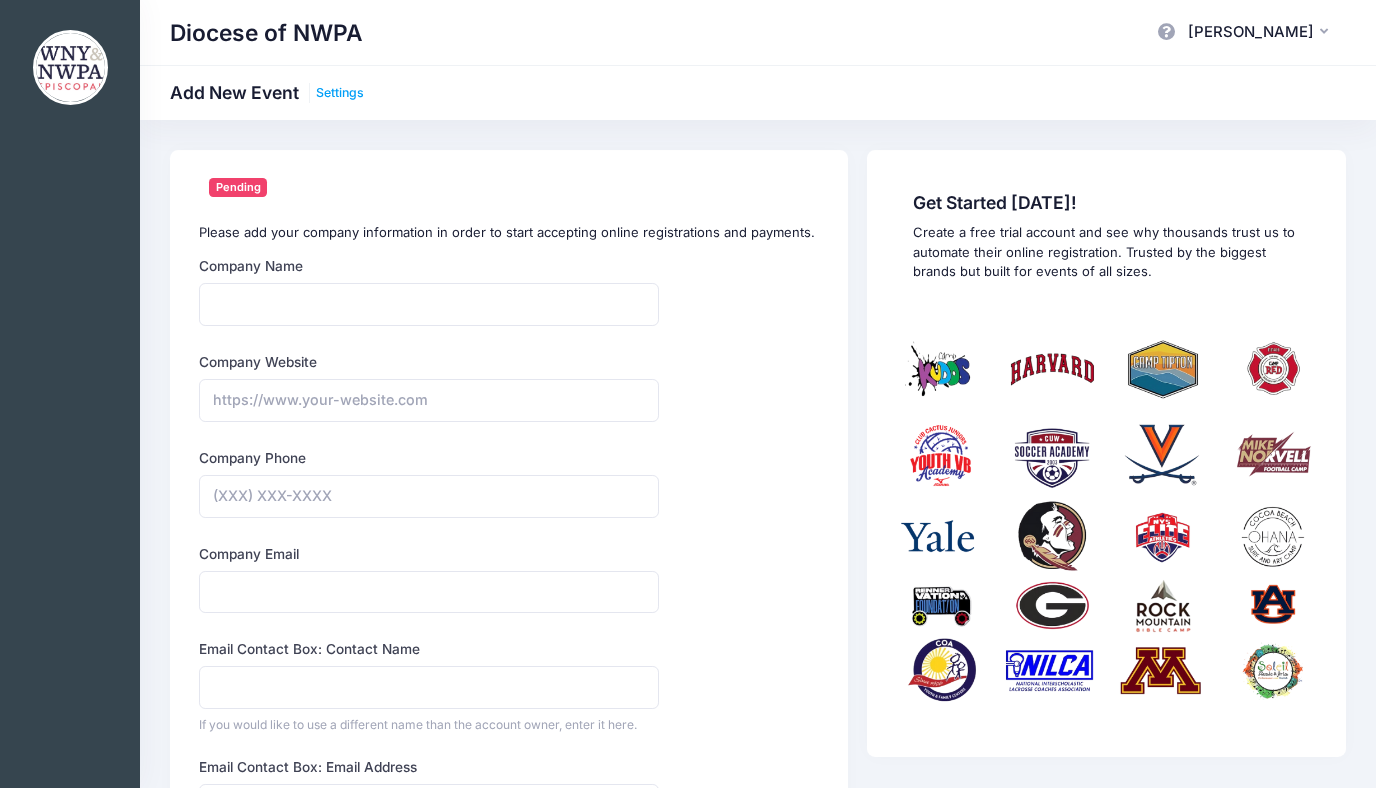 click on "Settings" at bounding box center [340, 93] 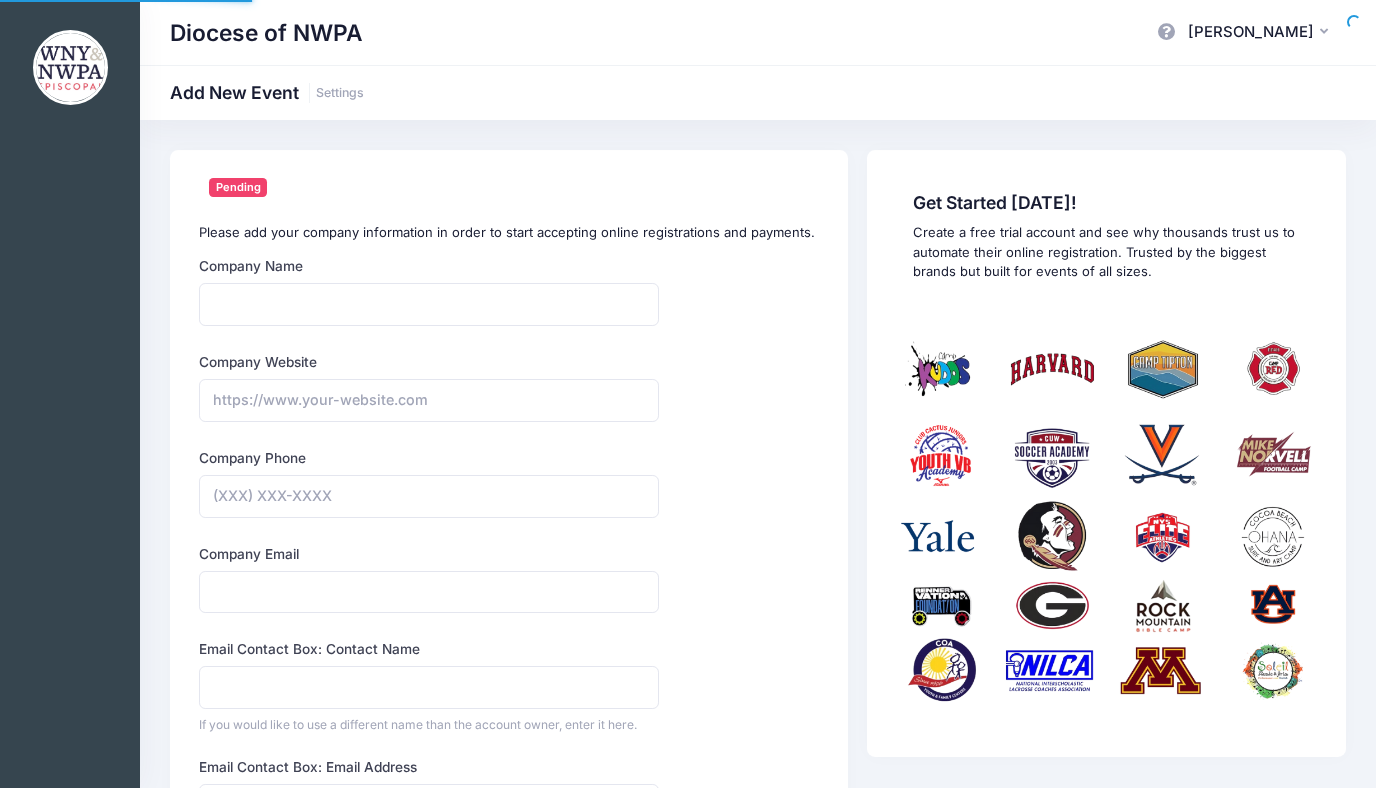 scroll, scrollTop: 0, scrollLeft: 0, axis: both 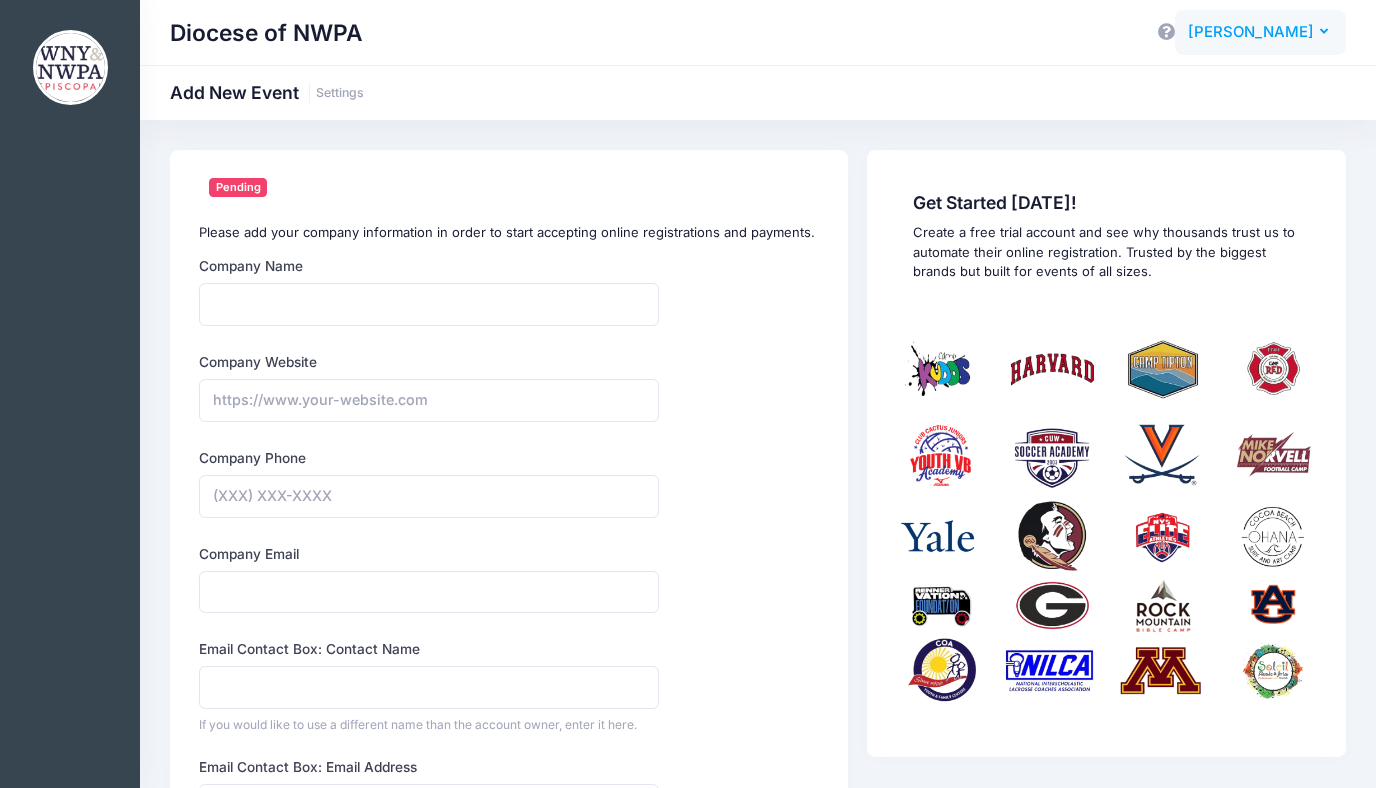 click on "[PERSON_NAME]" at bounding box center (1251, 32) 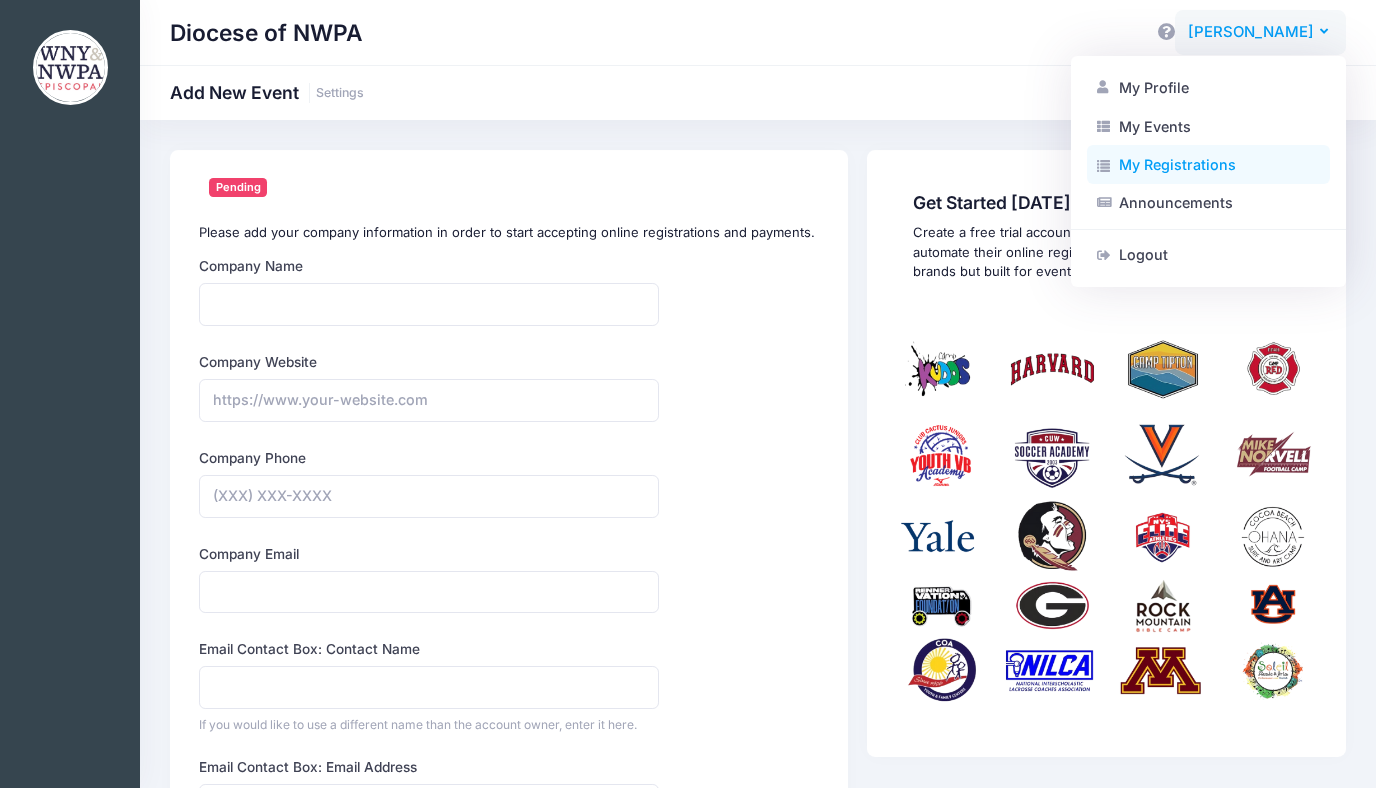 click on "My Registrations" at bounding box center [1208, 165] 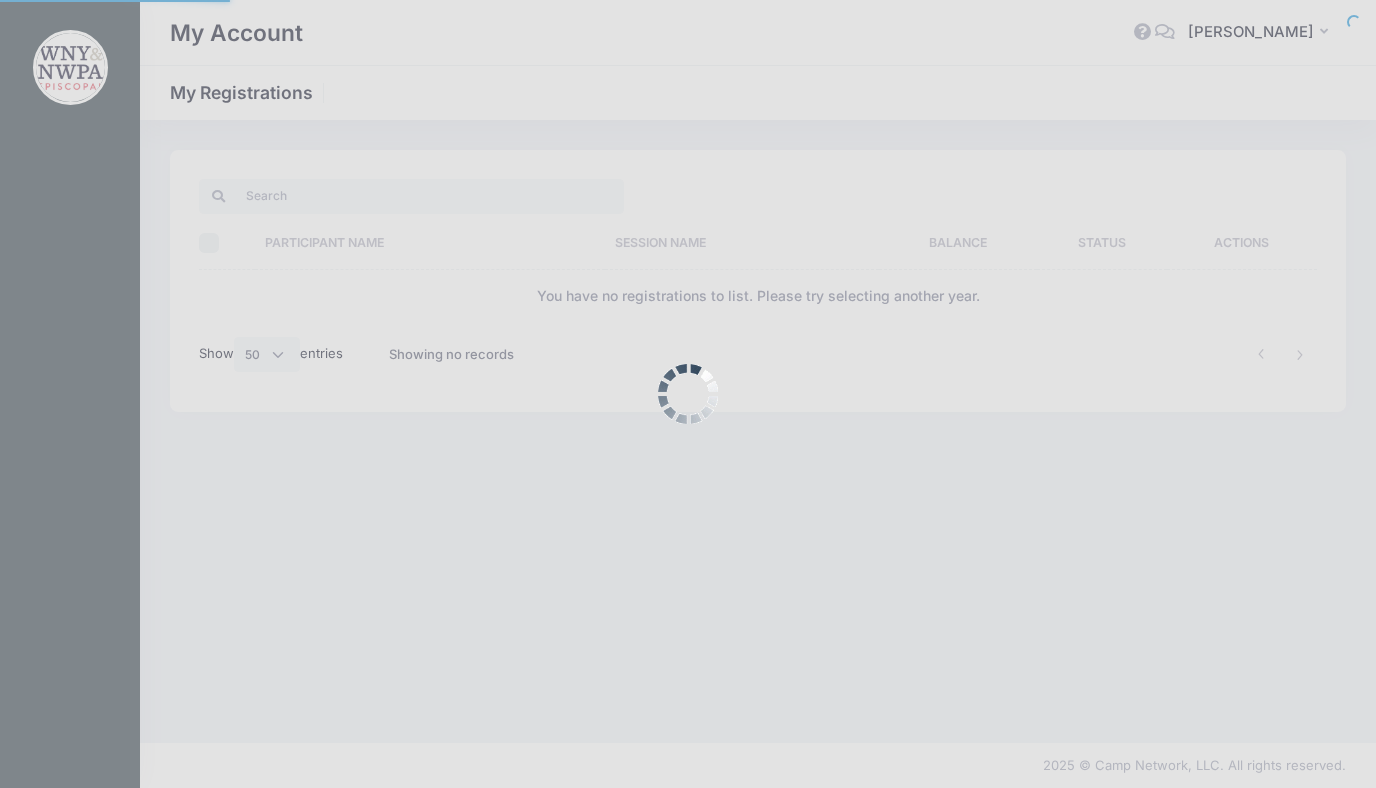 select on "50" 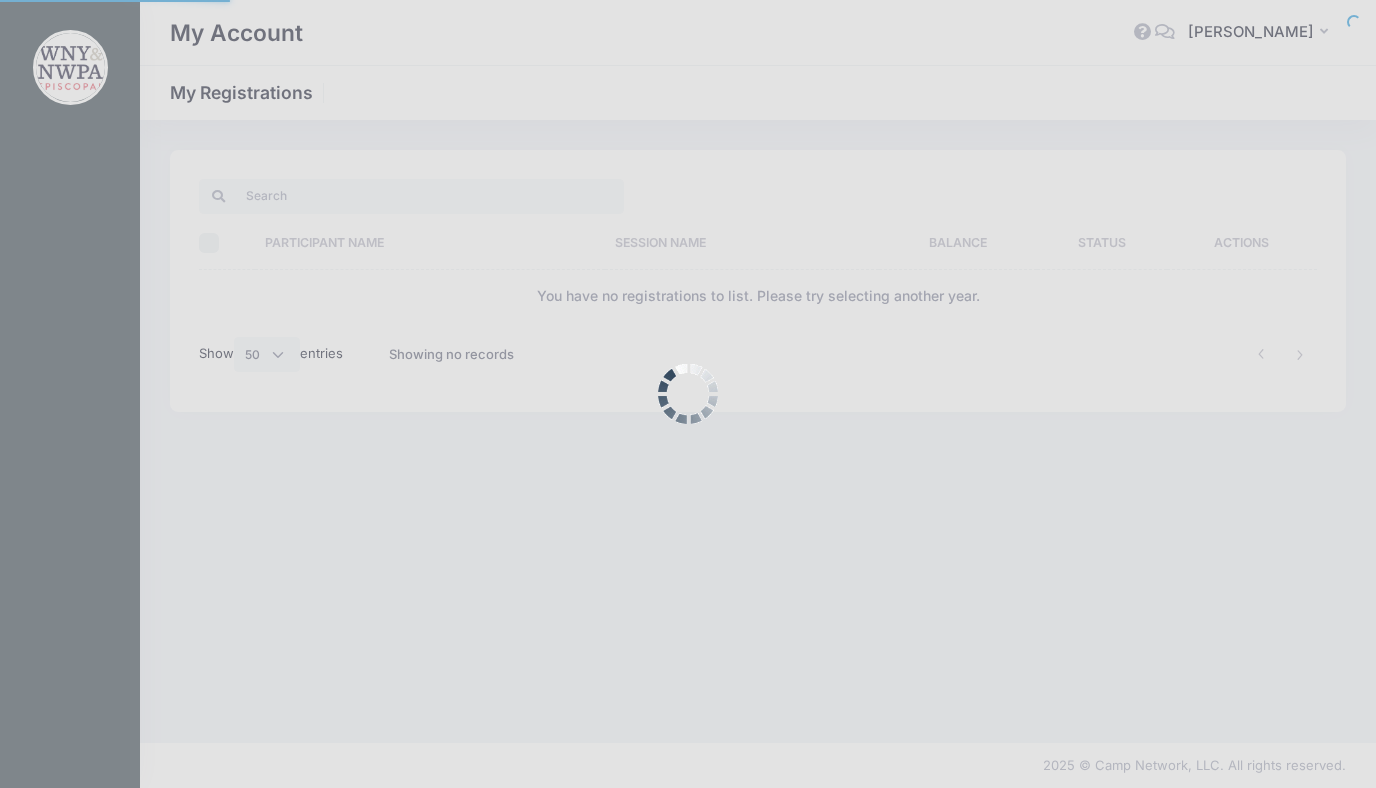 scroll, scrollTop: 0, scrollLeft: 0, axis: both 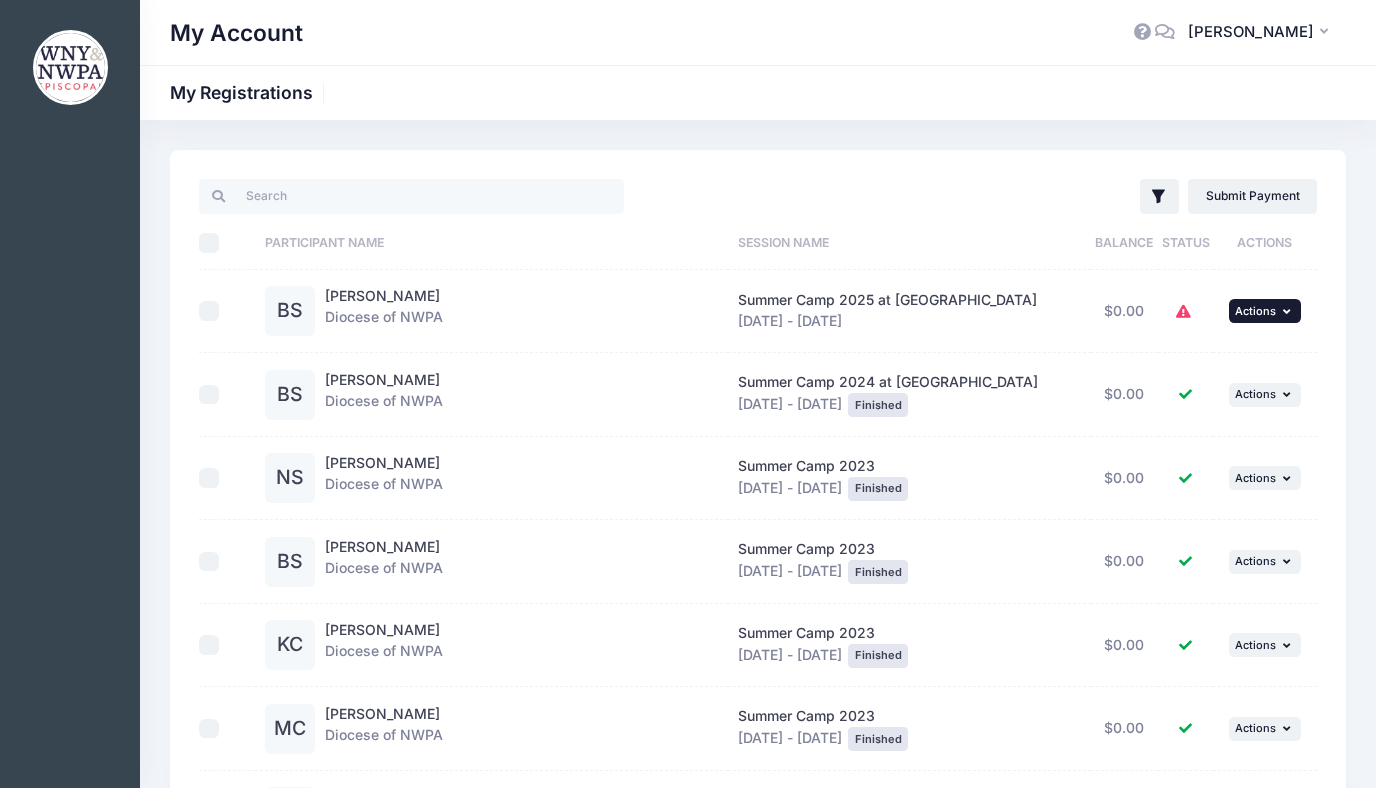 click on "... Actions" at bounding box center [1265, 311] 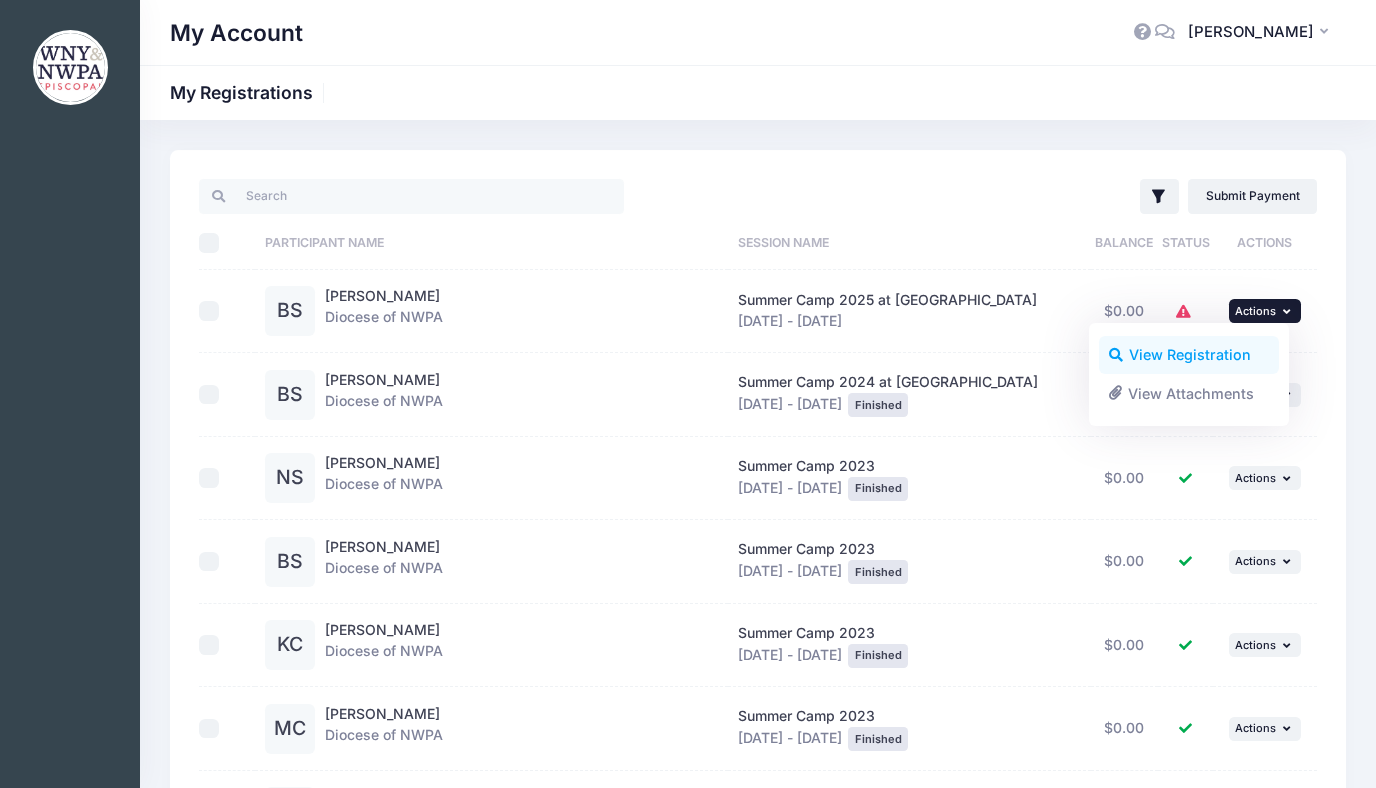 click on "View Registration" at bounding box center (1189, 355) 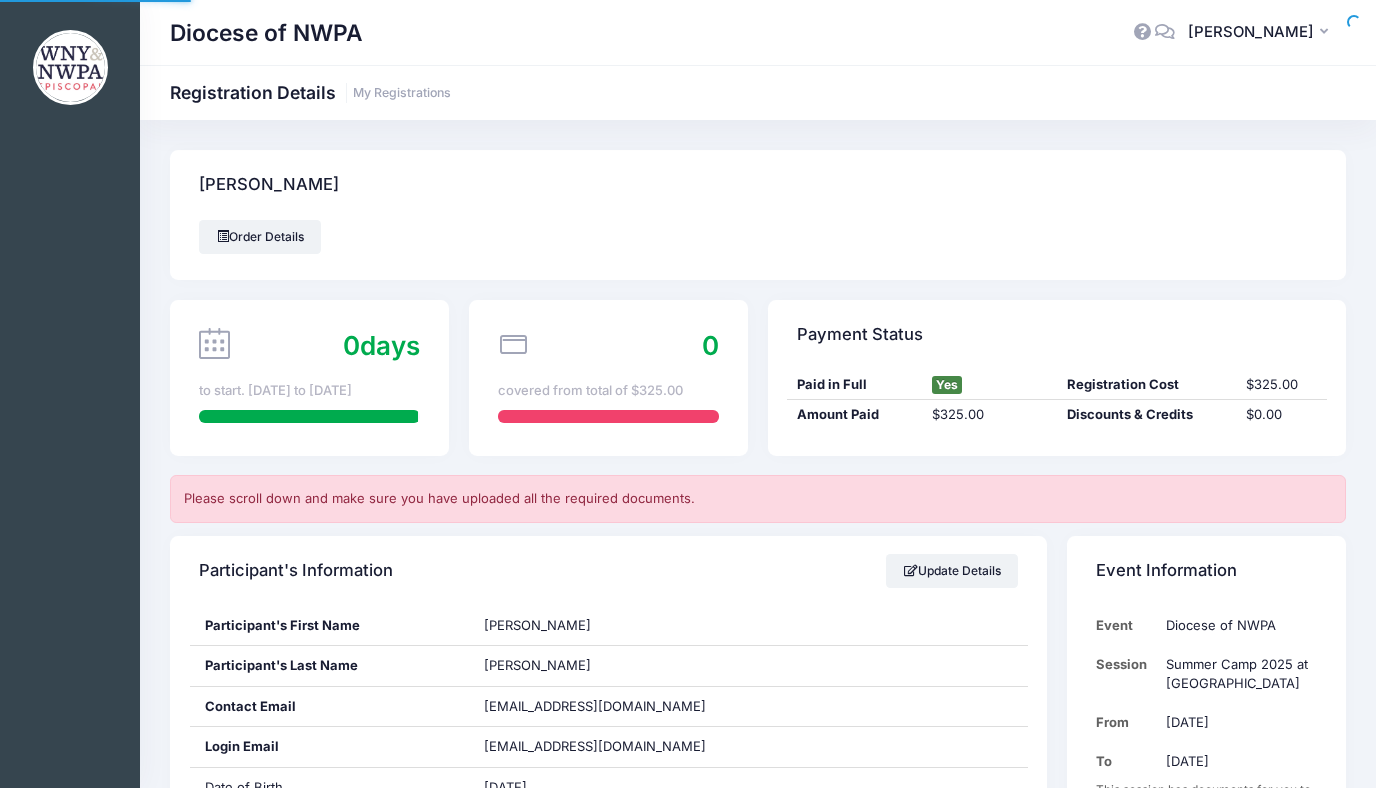 scroll, scrollTop: 0, scrollLeft: 0, axis: both 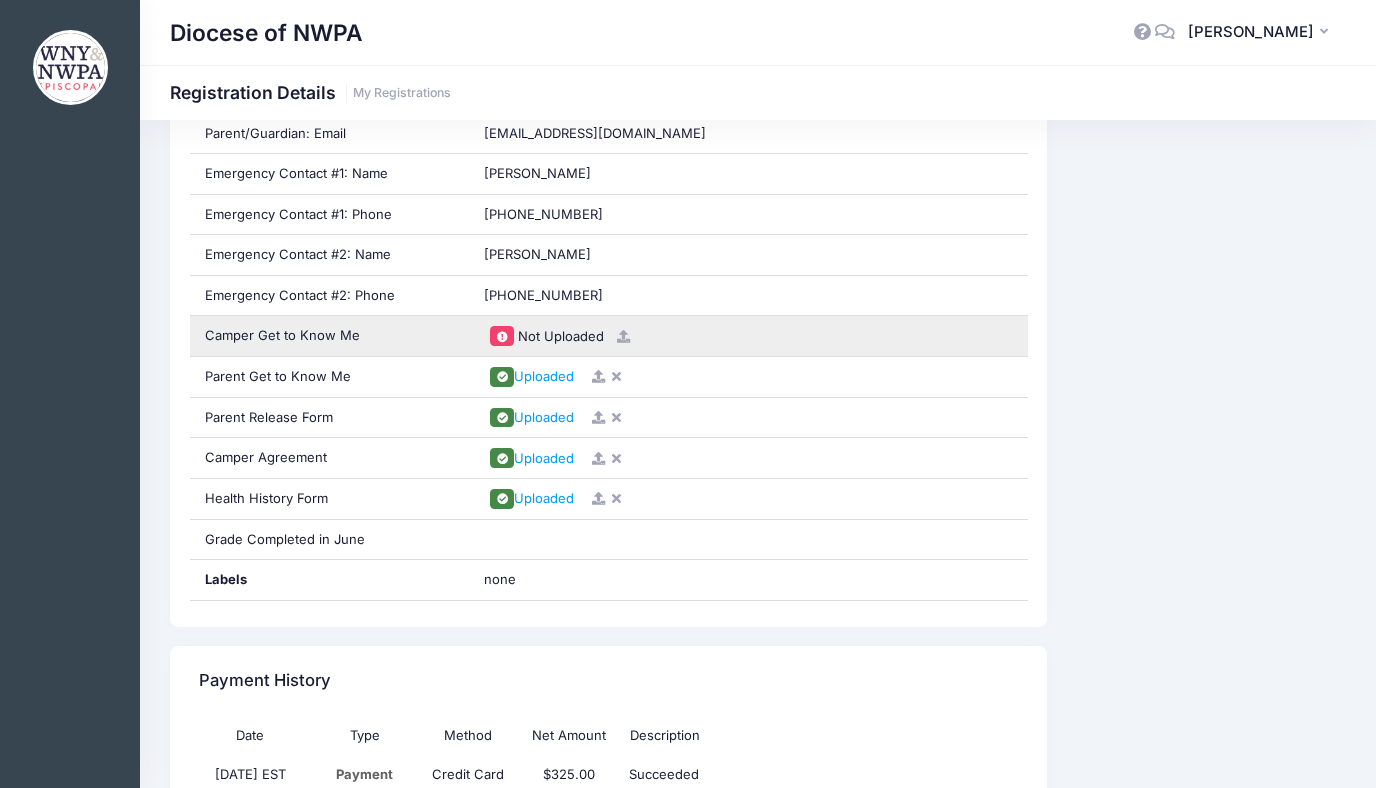 click at bounding box center (502, 336) 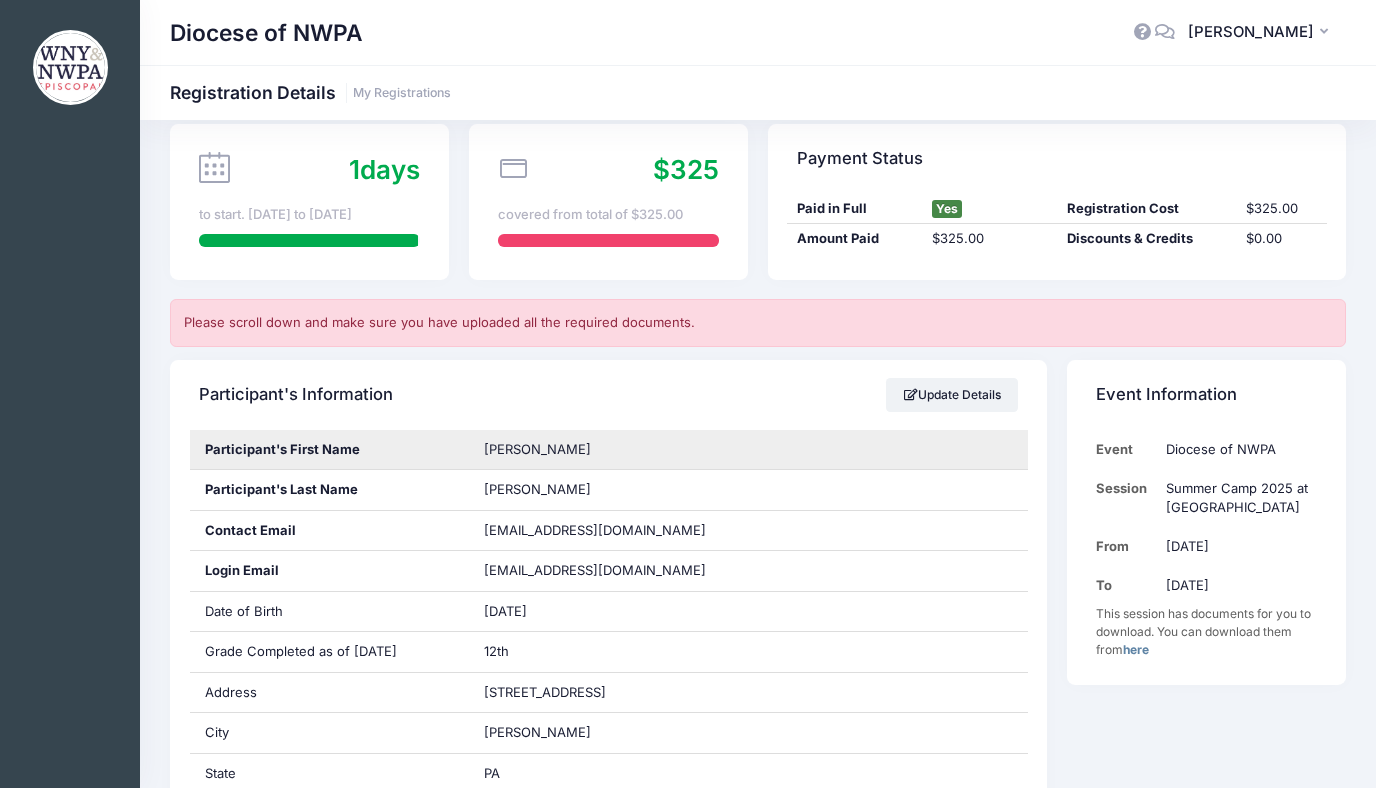 scroll, scrollTop: 203, scrollLeft: 0, axis: vertical 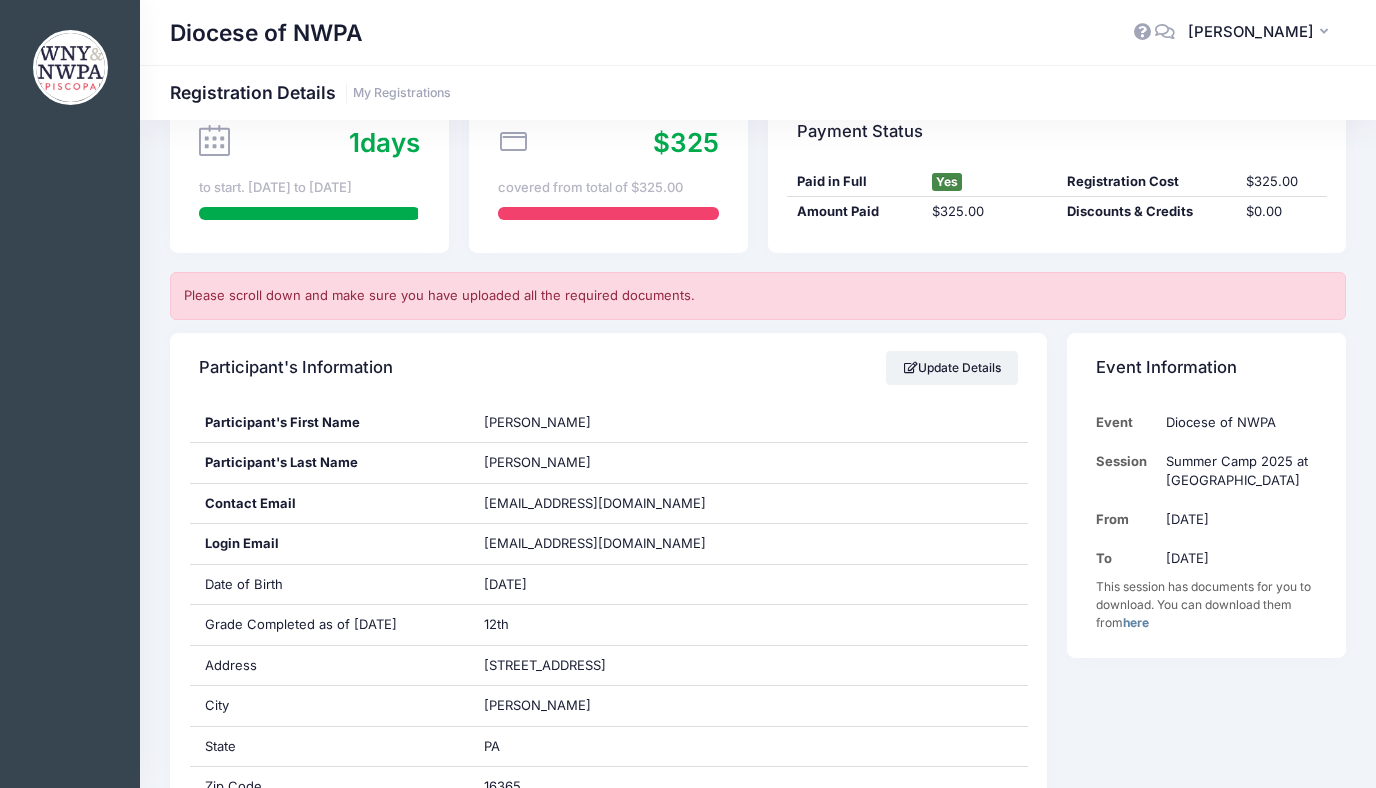 click on "here" at bounding box center (1136, 622) 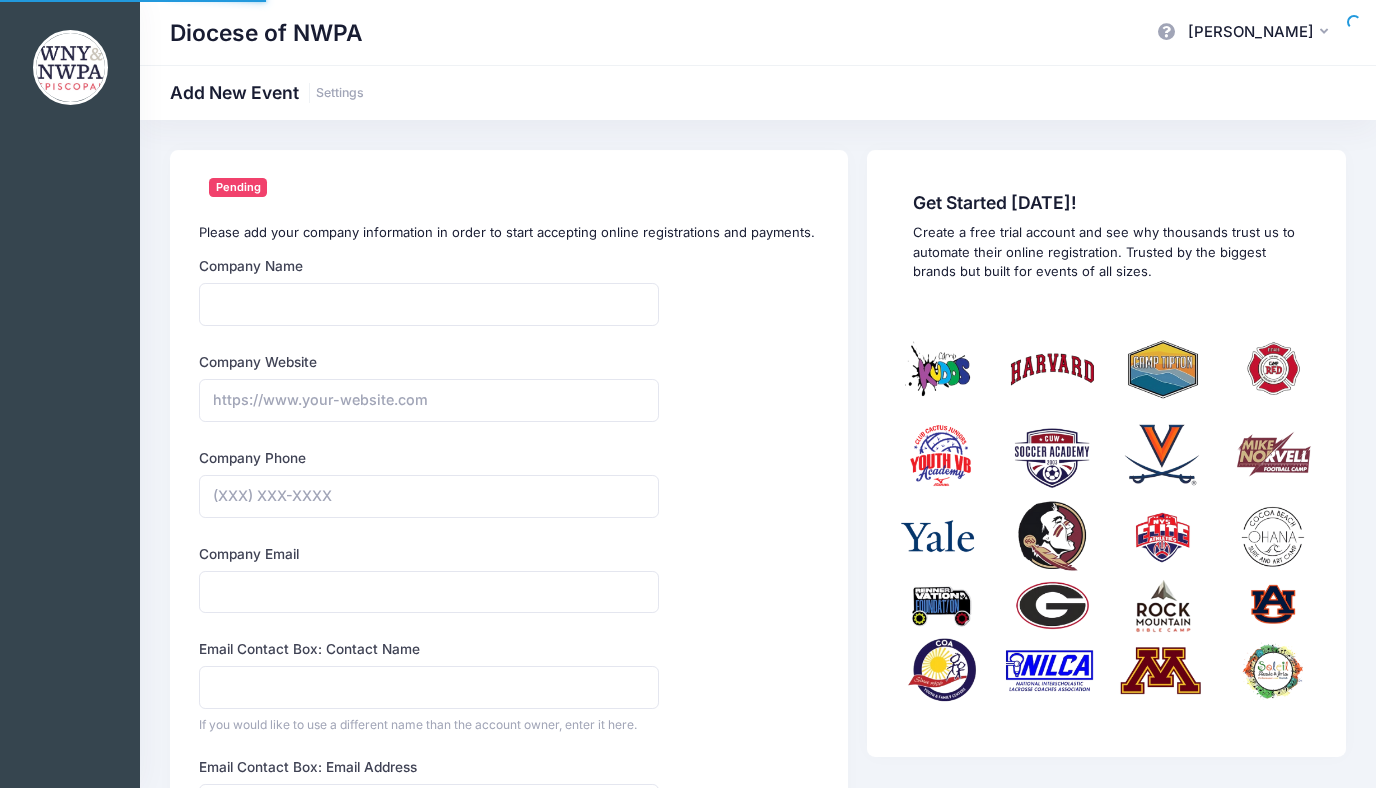 scroll, scrollTop: 0, scrollLeft: 0, axis: both 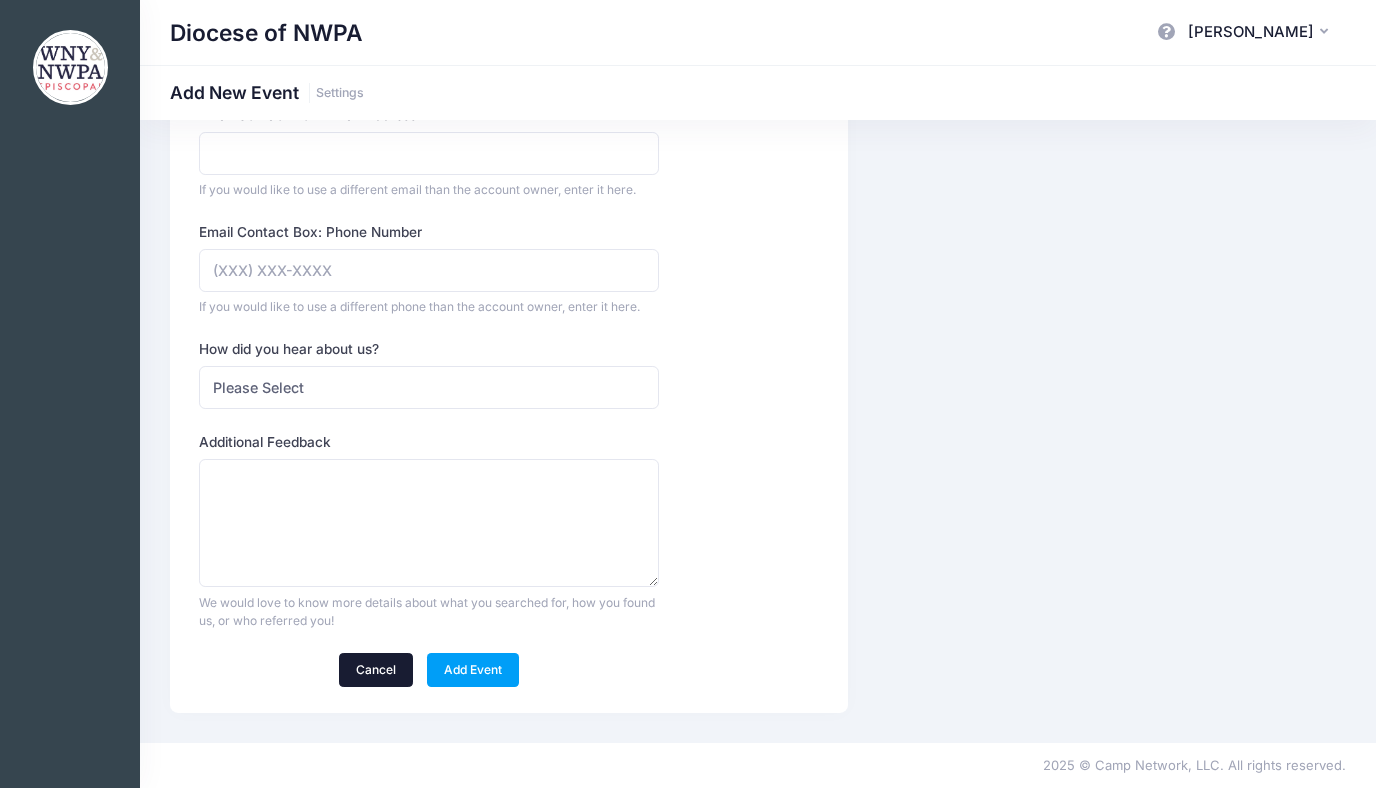 click on "Cancel" at bounding box center (376, 670) 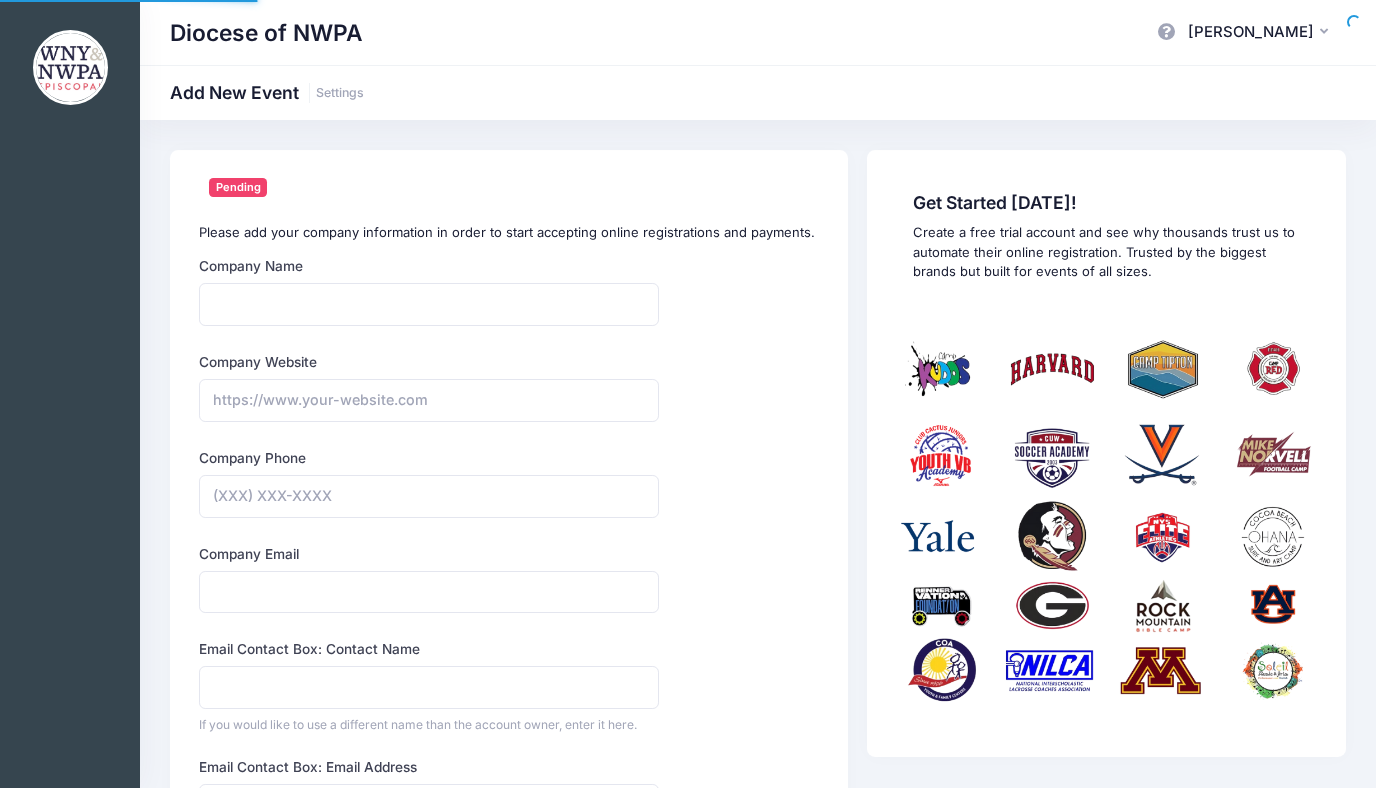 scroll, scrollTop: 0, scrollLeft: 0, axis: both 